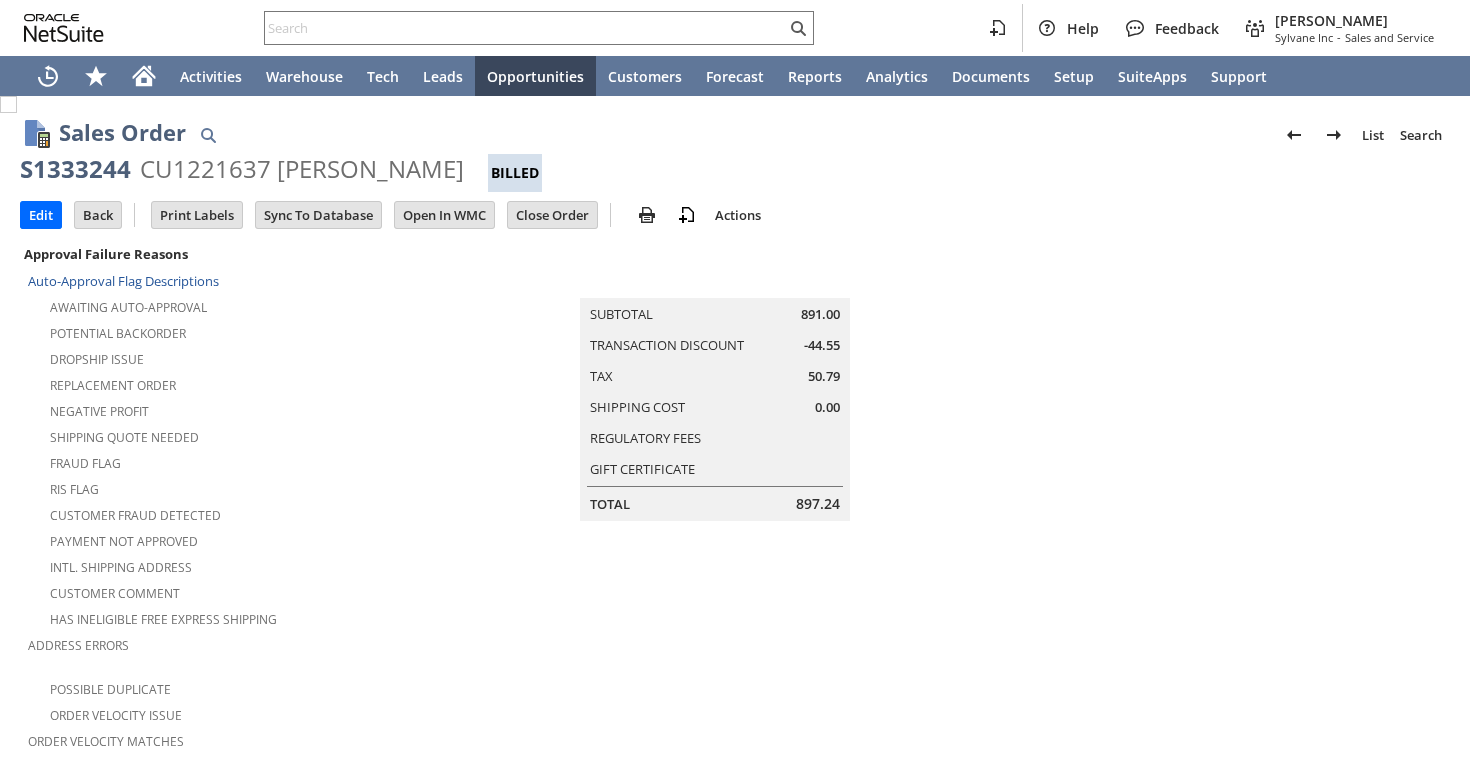 scroll, scrollTop: 0, scrollLeft: 0, axis: both 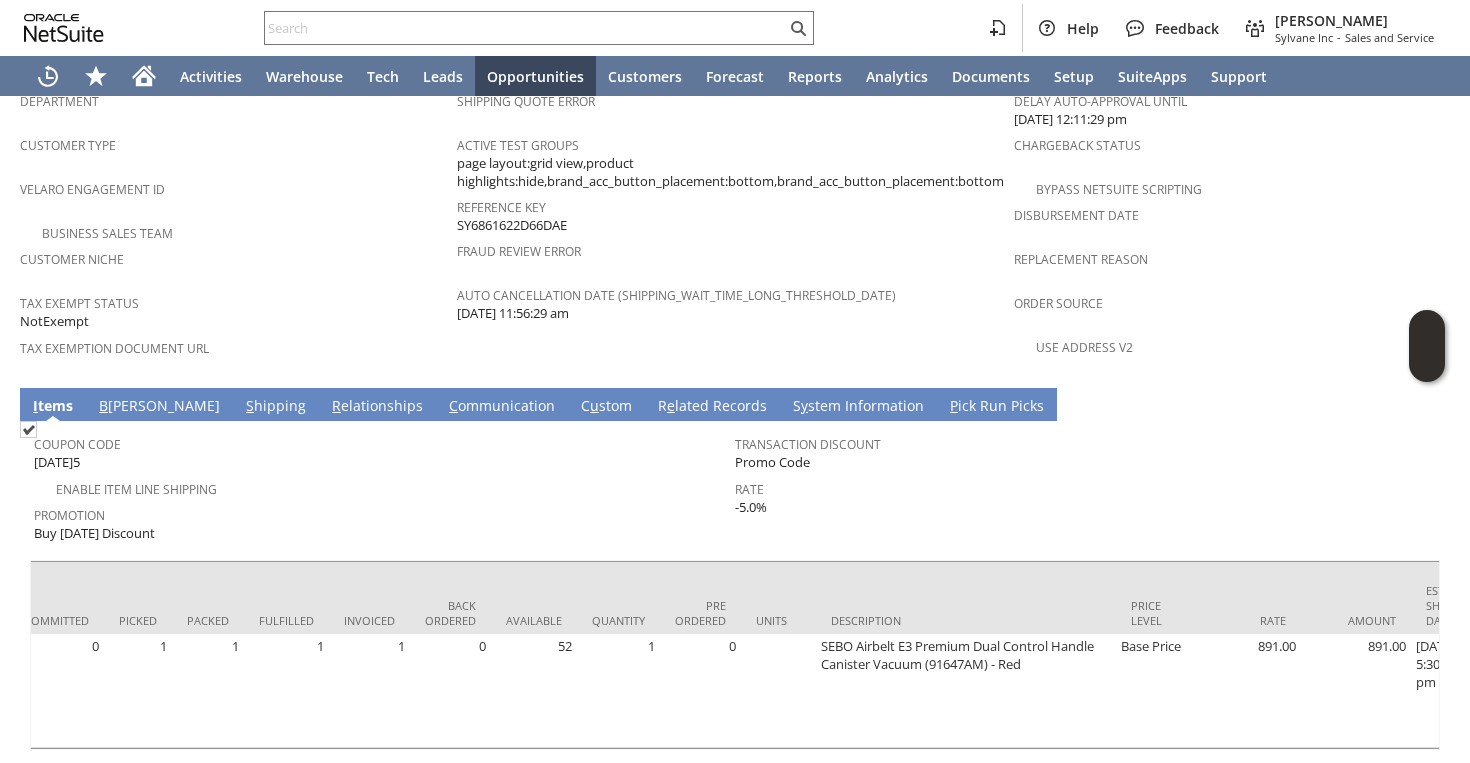 click on "S hipping" at bounding box center (276, 407) 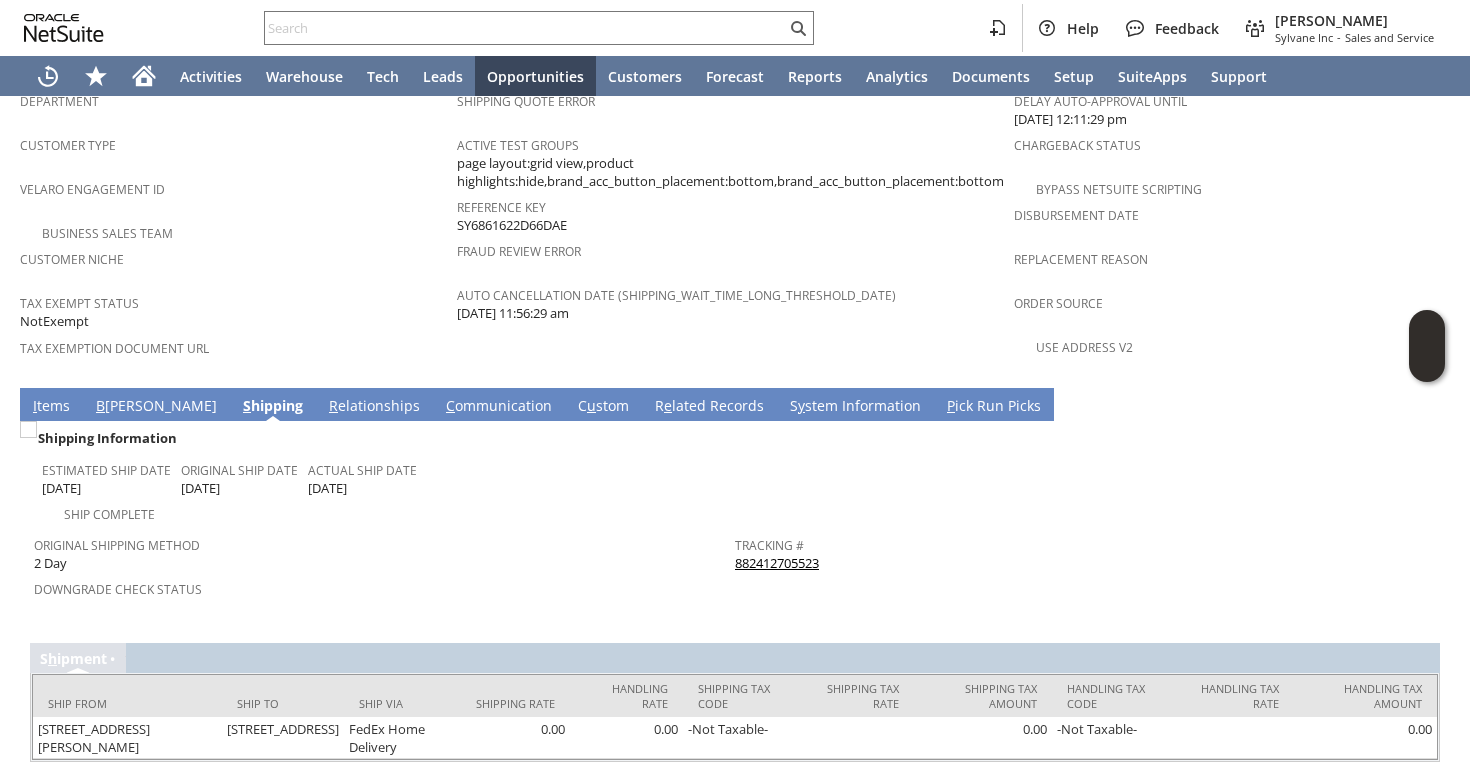 click on "882412705523" at bounding box center (777, 563) 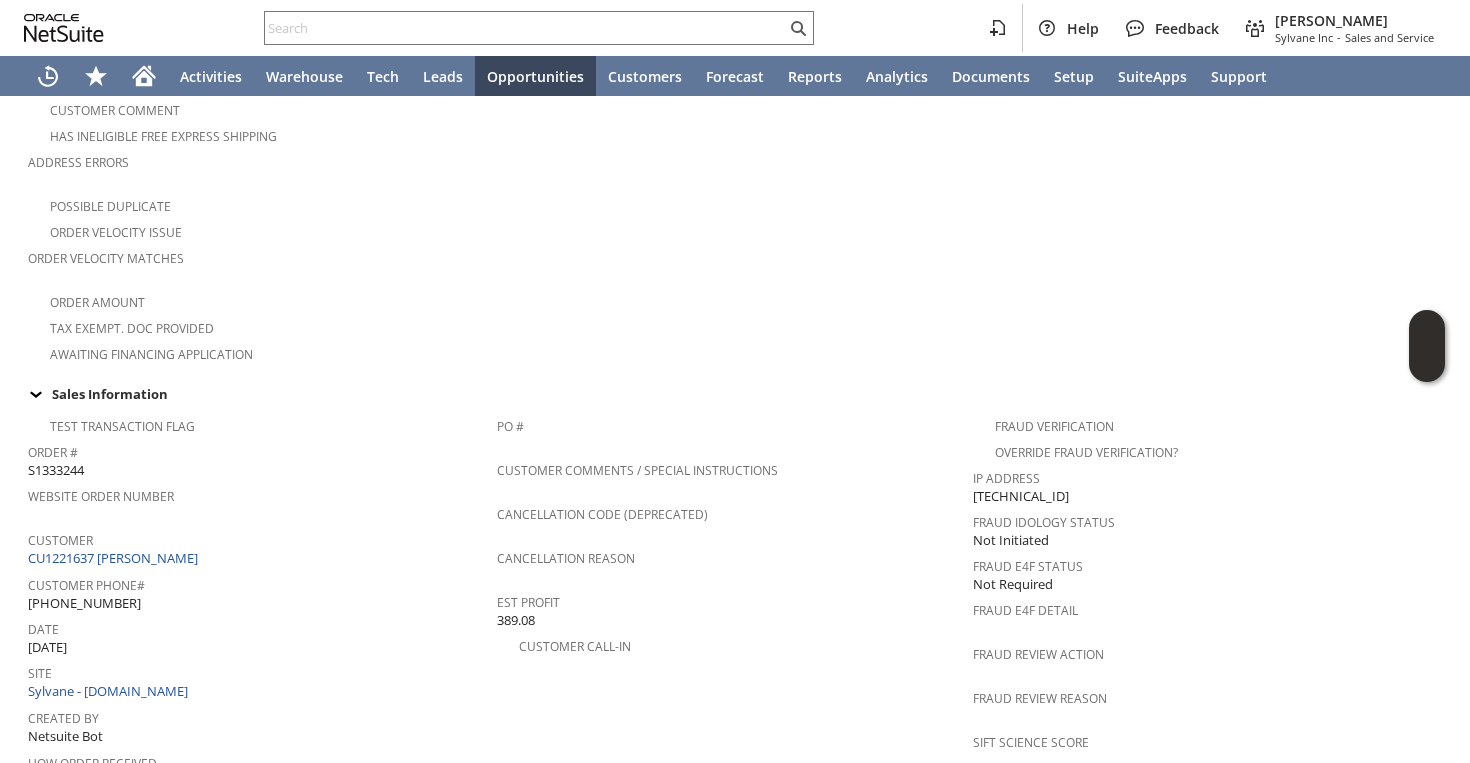 scroll, scrollTop: 566, scrollLeft: 0, axis: vertical 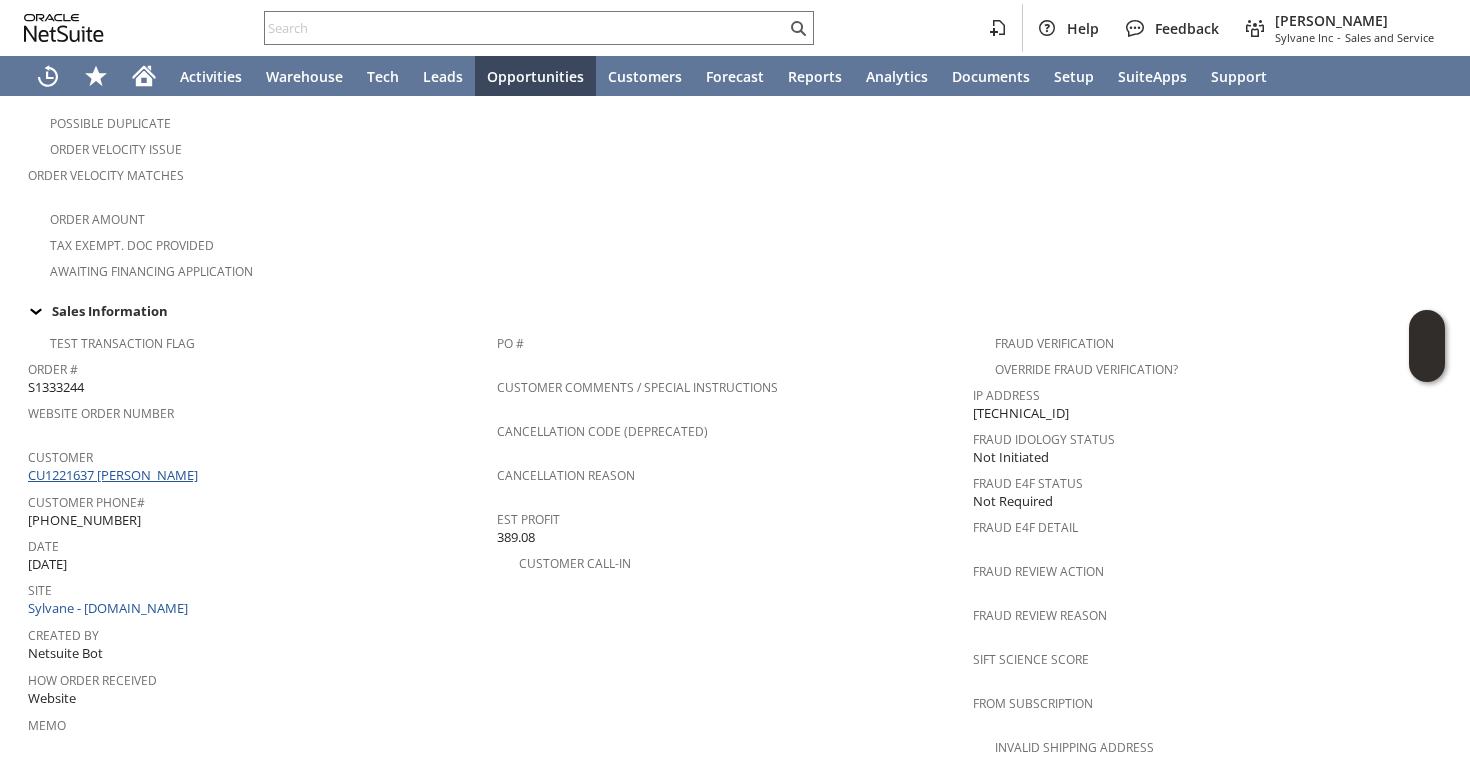click on "CU1221637 Emily Spitzer" at bounding box center (115, 475) 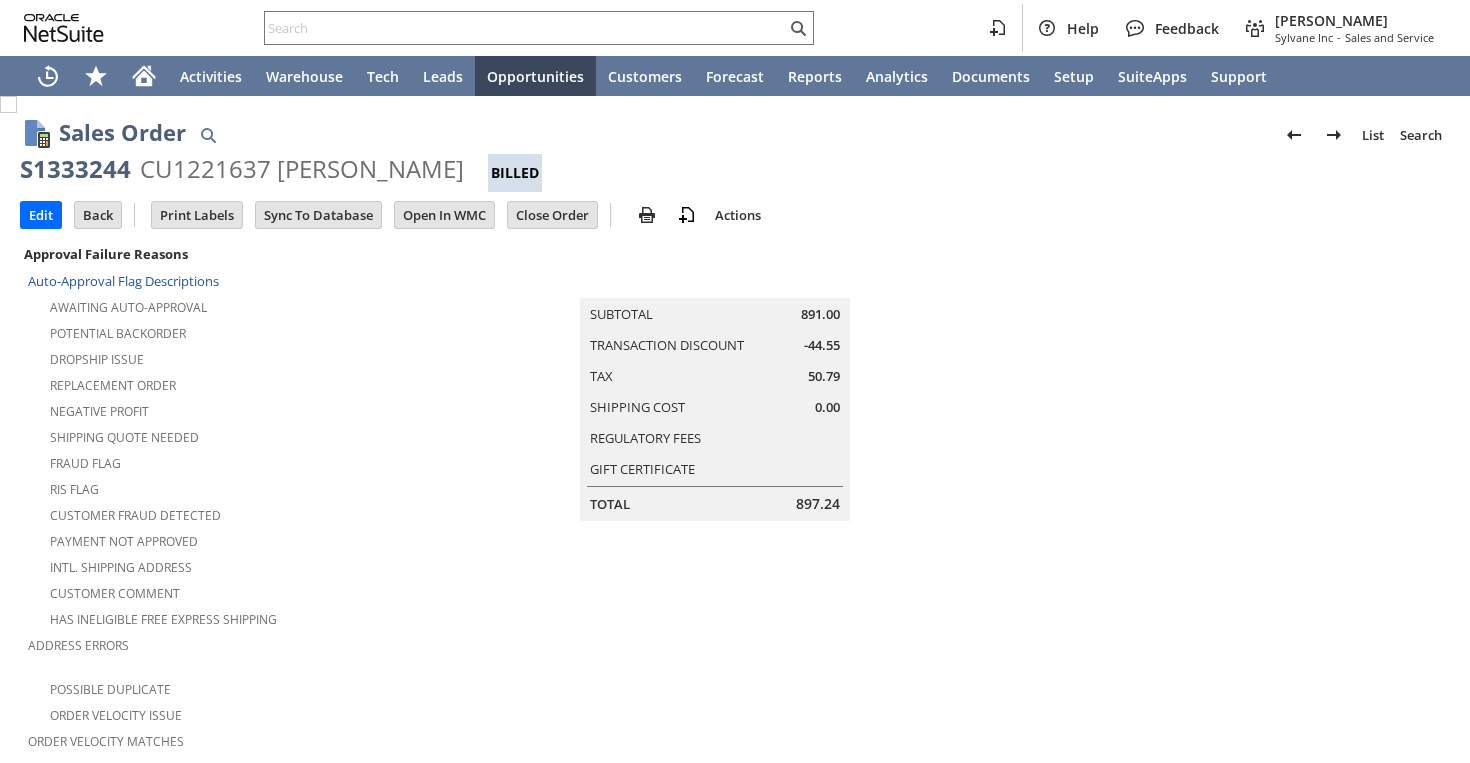 scroll, scrollTop: 0, scrollLeft: 0, axis: both 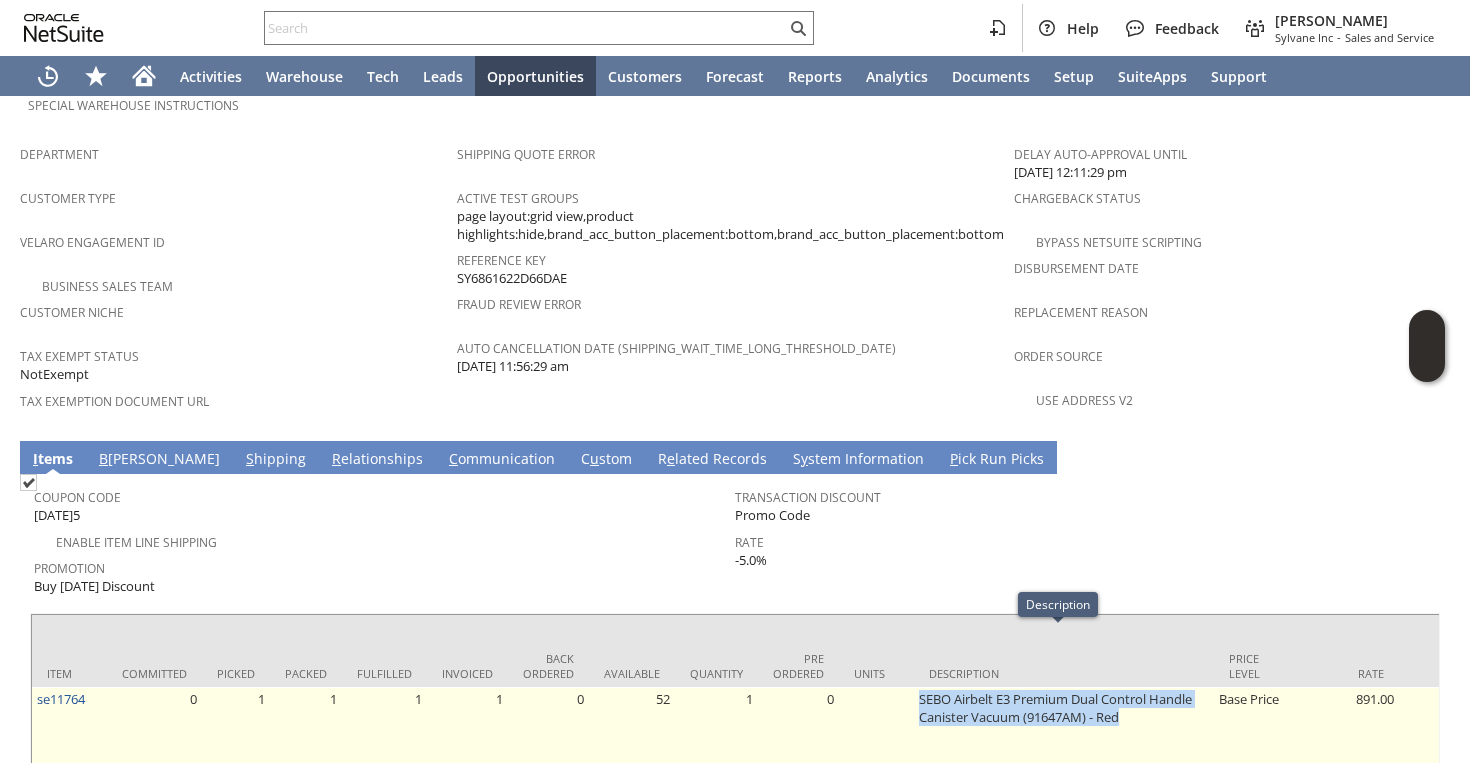 drag, startPoint x: 896, startPoint y: 634, endPoint x: 1128, endPoint y: 650, distance: 232.55107 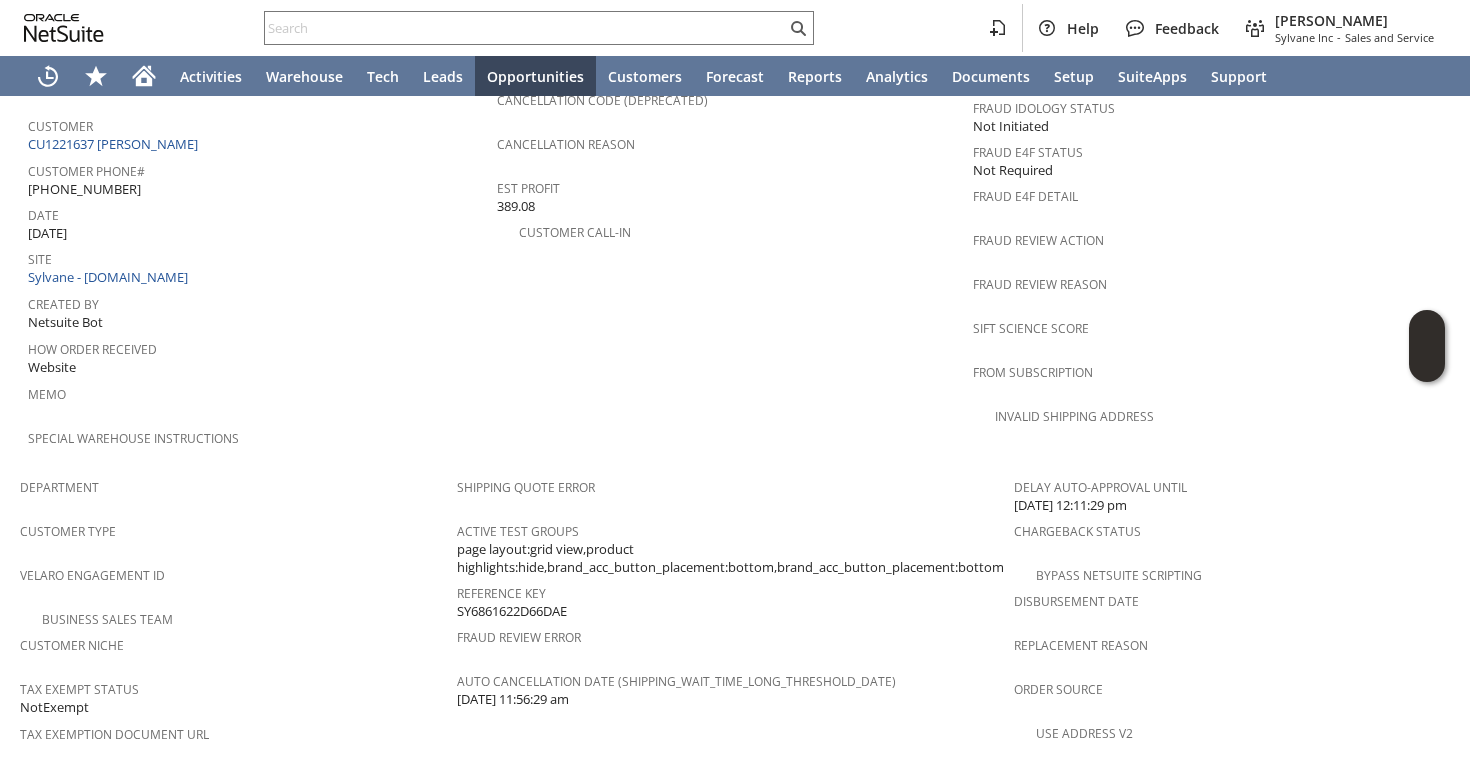 scroll, scrollTop: 457, scrollLeft: 0, axis: vertical 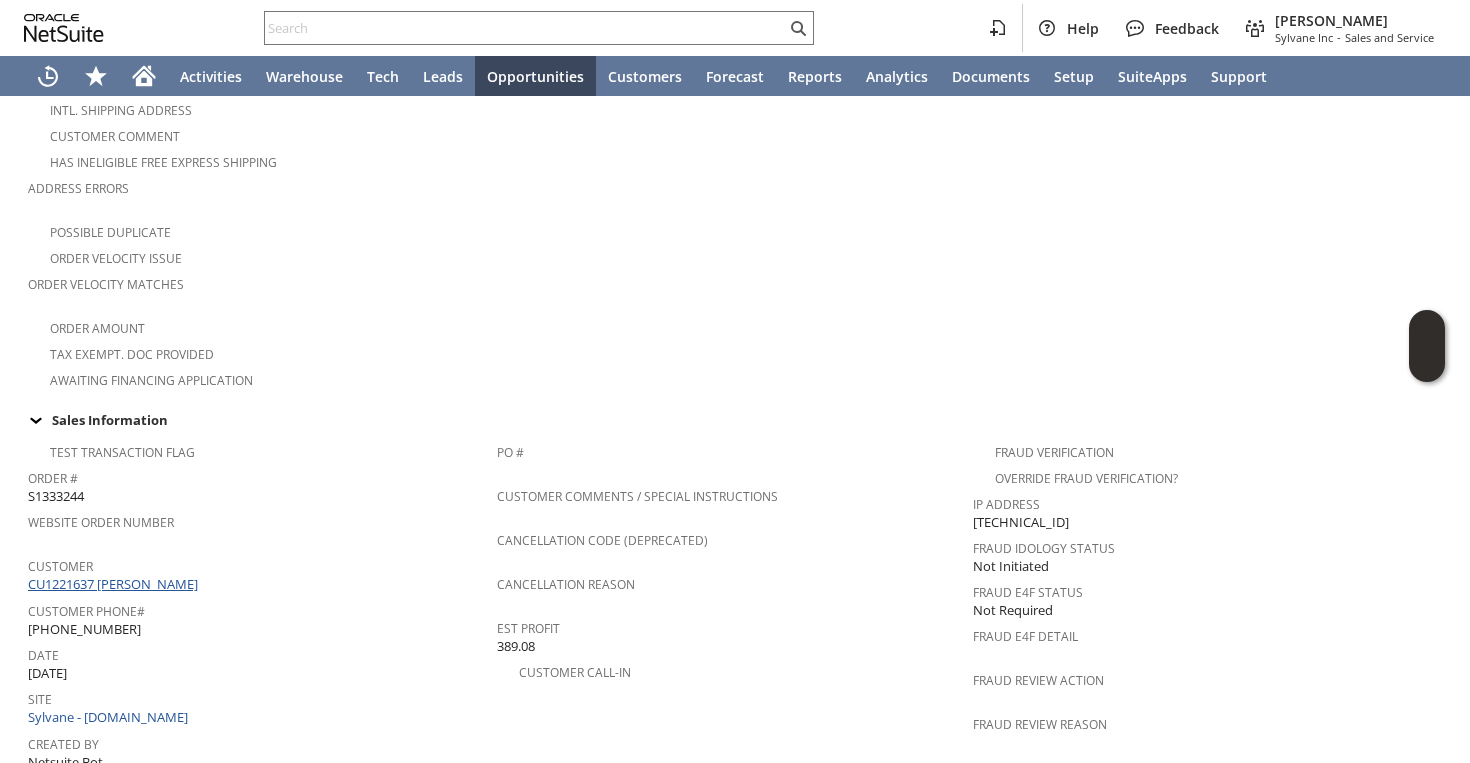 click on "CU1221637 [PERSON_NAME]" at bounding box center [115, 584] 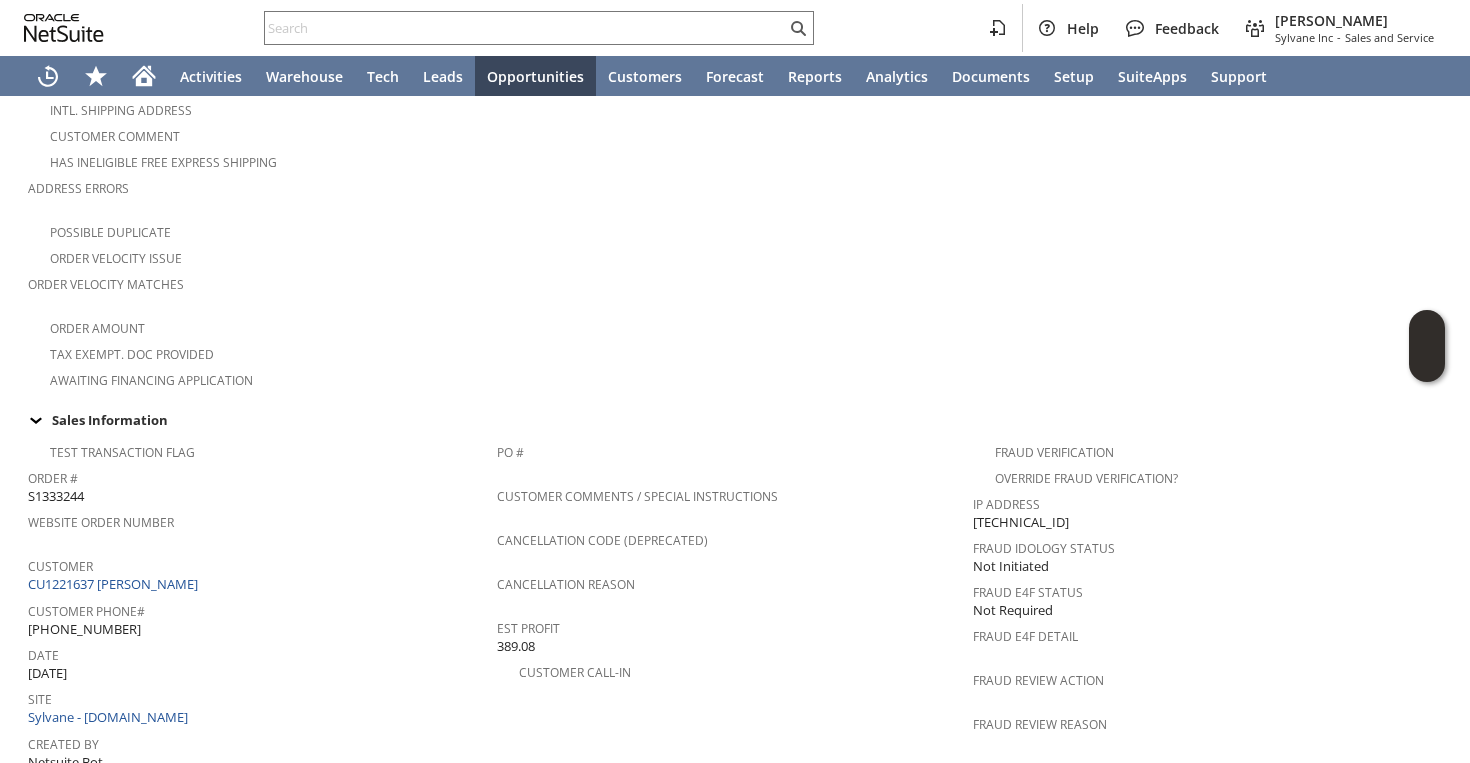 scroll, scrollTop: 1243, scrollLeft: 0, axis: vertical 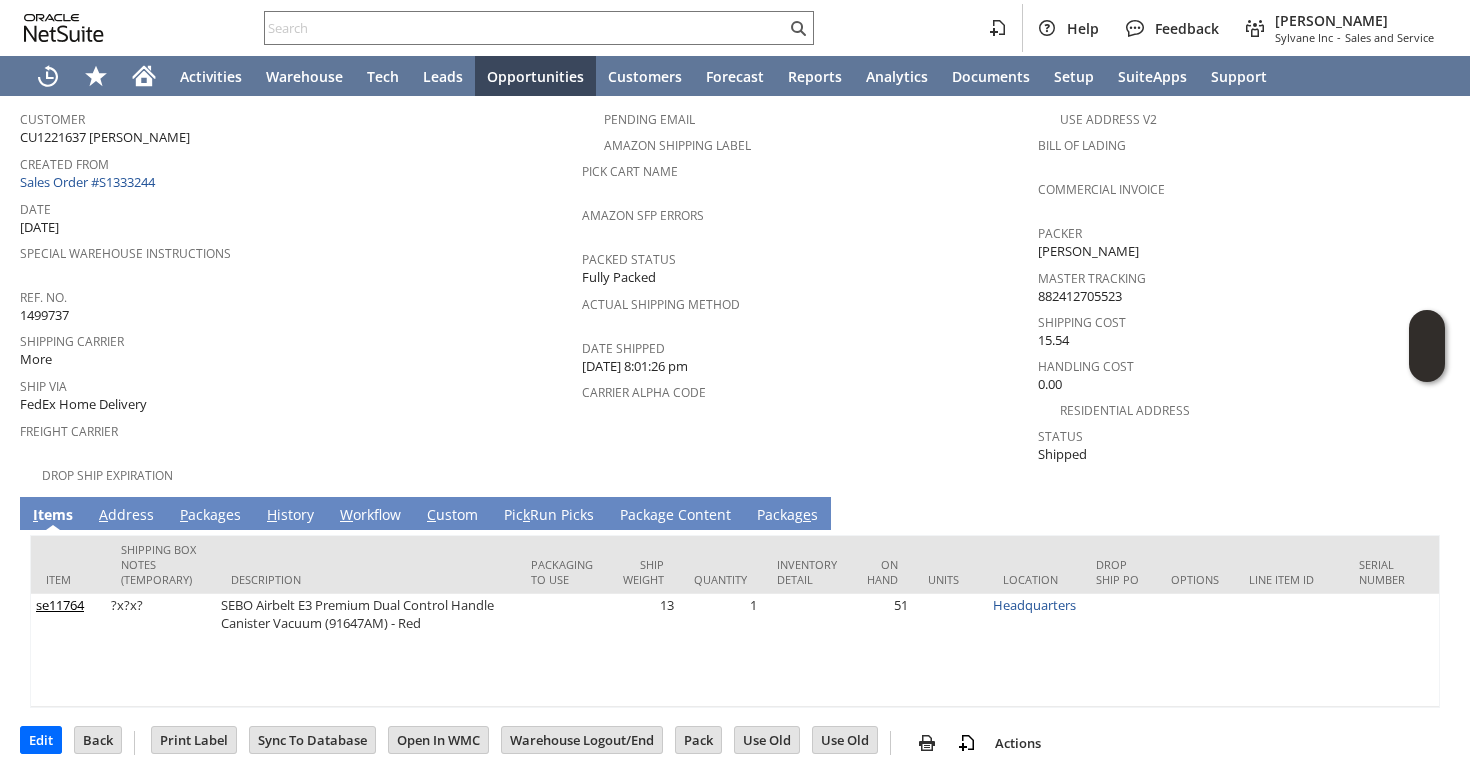 click on "A" at bounding box center [103, 514] 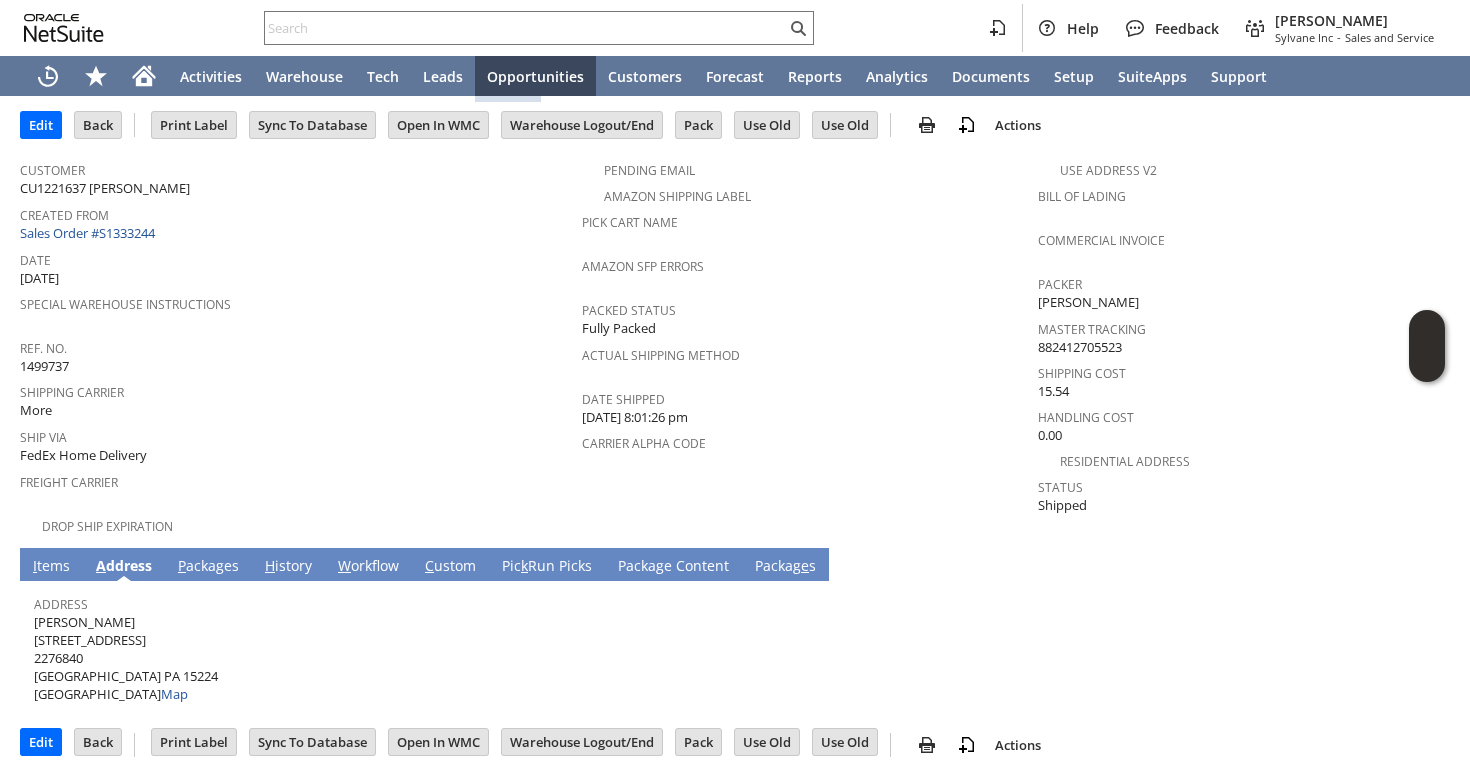 drag, startPoint x: 29, startPoint y: 602, endPoint x: 104, endPoint y: 619, distance: 76.902534 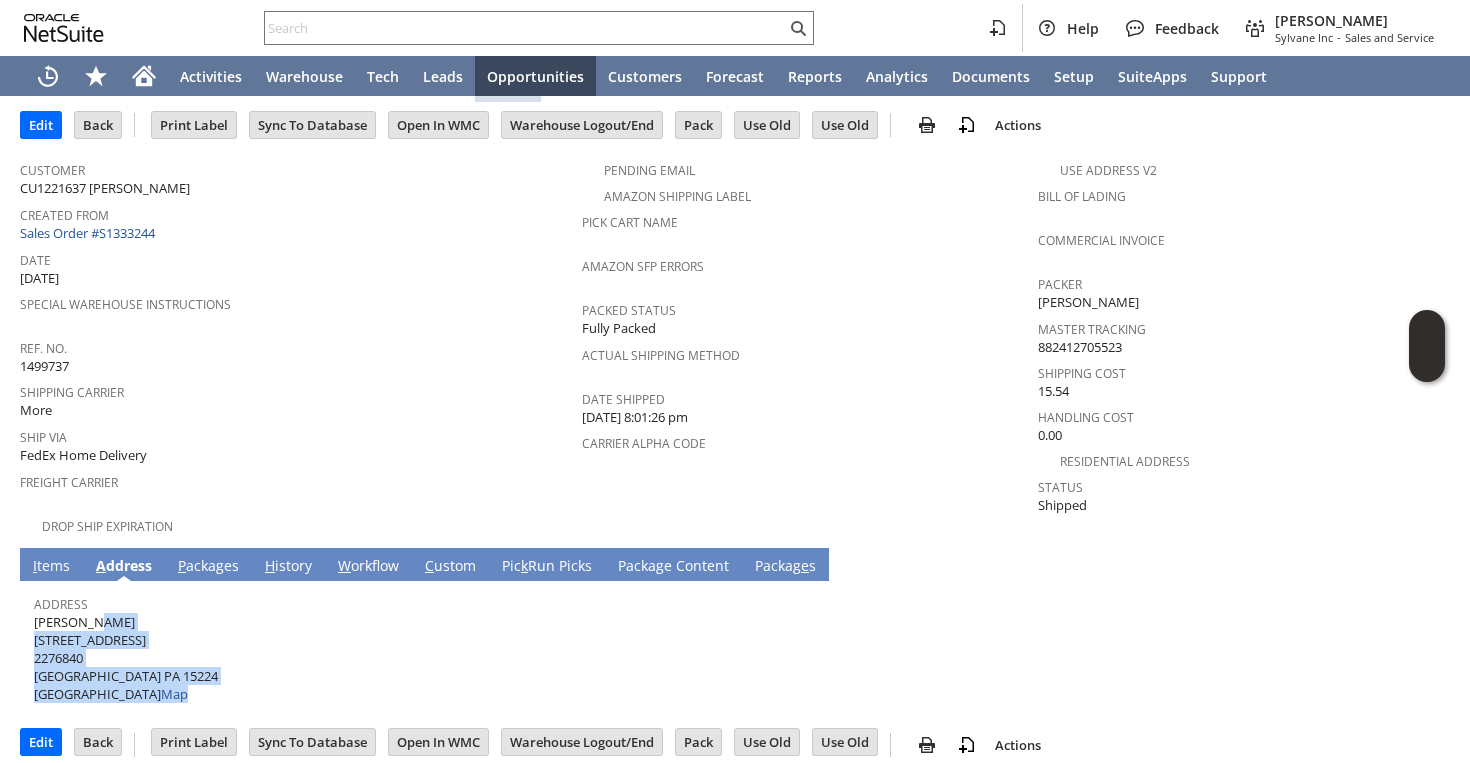 drag, startPoint x: 161, startPoint y: 664, endPoint x: 37, endPoint y: 608, distance: 136.0588 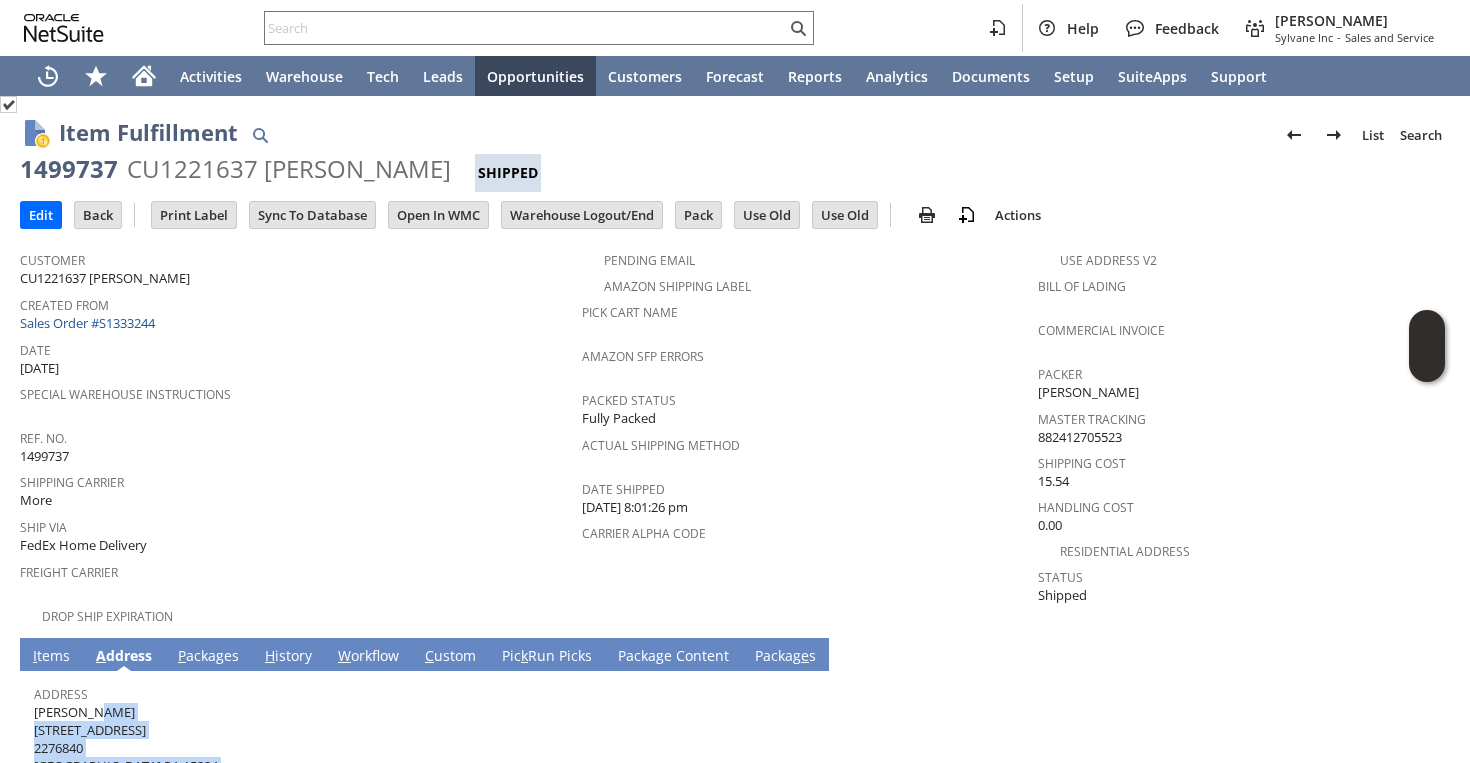 click on "CU1221637 Emily Spitzer" at bounding box center [289, 169] 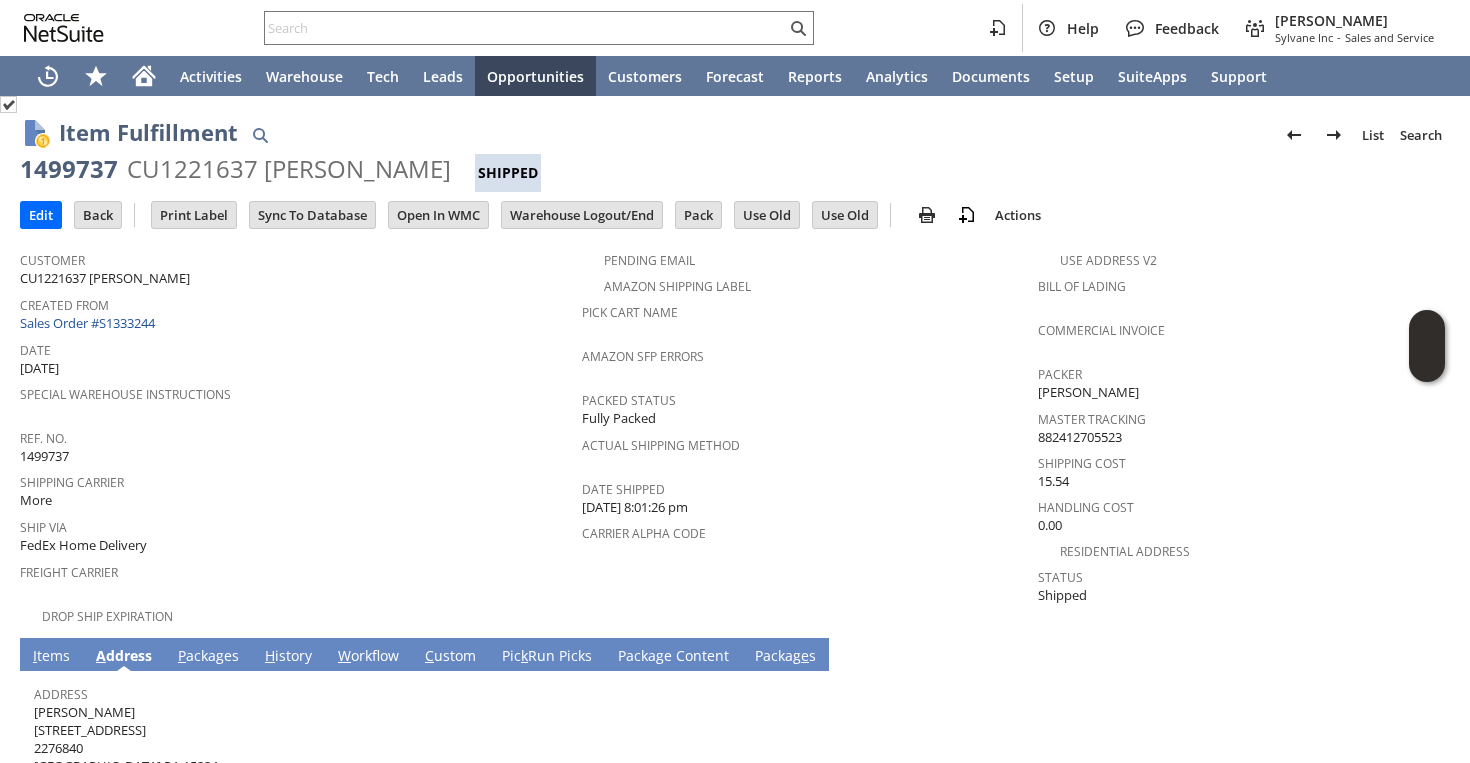 click on "CU1221637 Emily Spitzer" at bounding box center [289, 169] 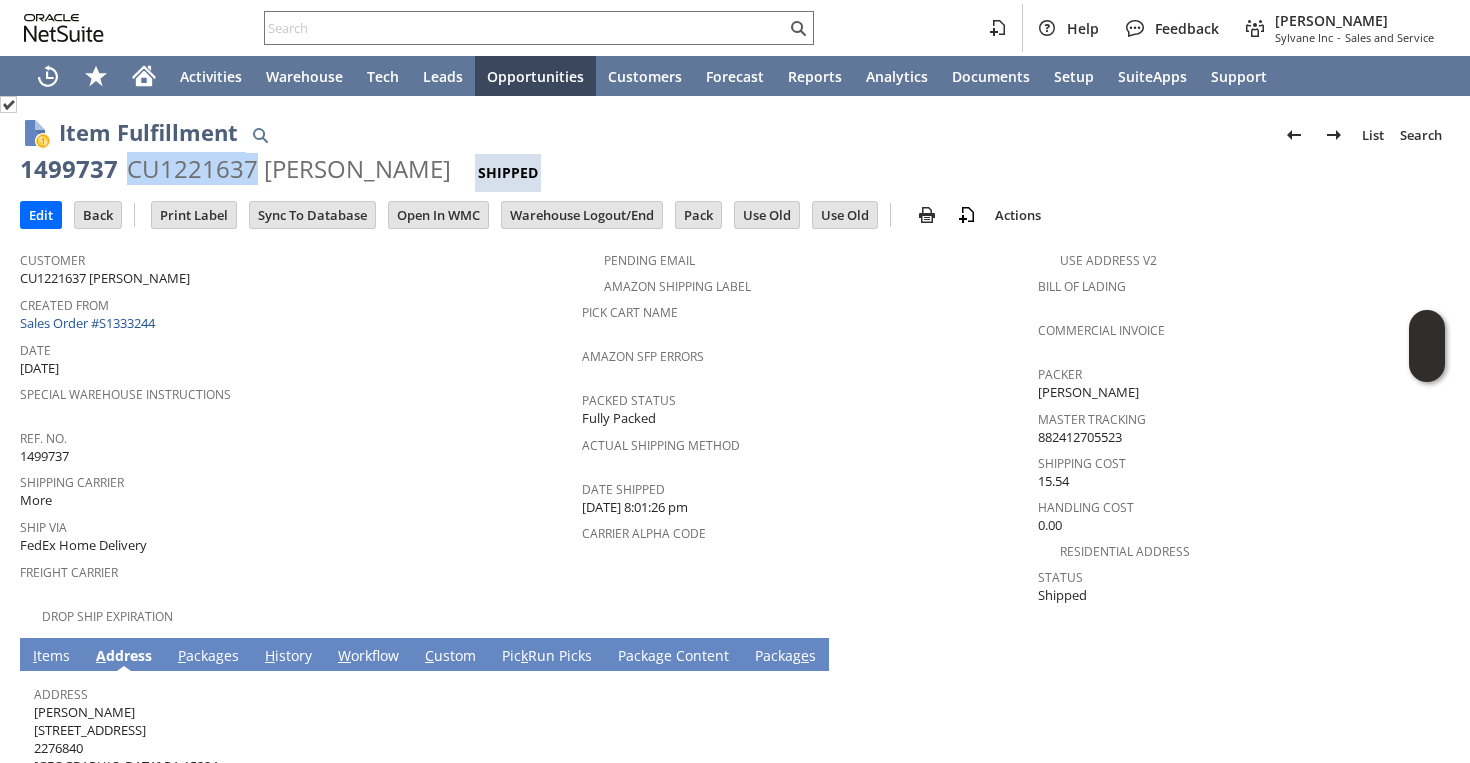 click on "CU1221637 Emily Spitzer" at bounding box center (289, 169) 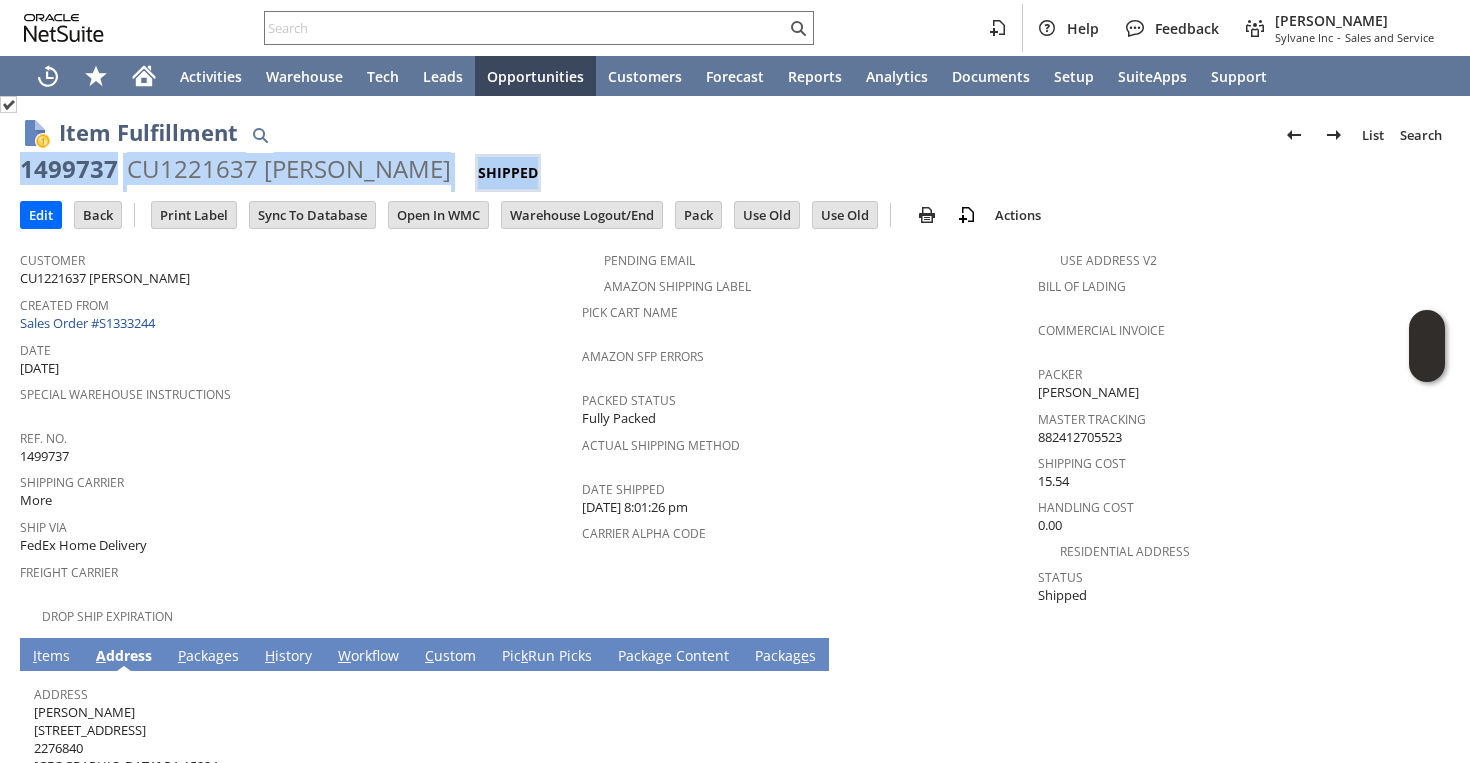 click on "CU1221637 Emily Spitzer" at bounding box center (289, 169) 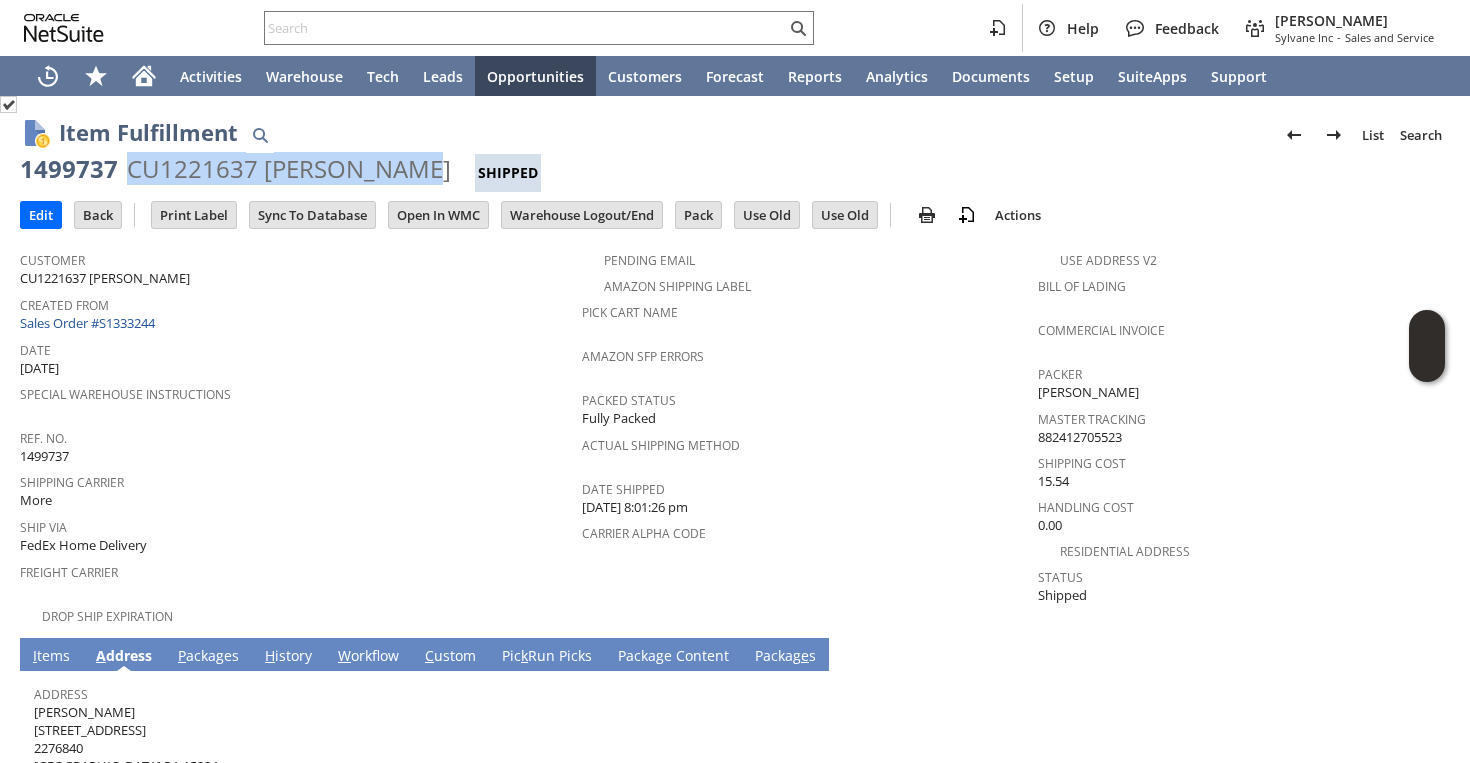 drag, startPoint x: 127, startPoint y: 169, endPoint x: 386, endPoint y: 163, distance: 259.0695 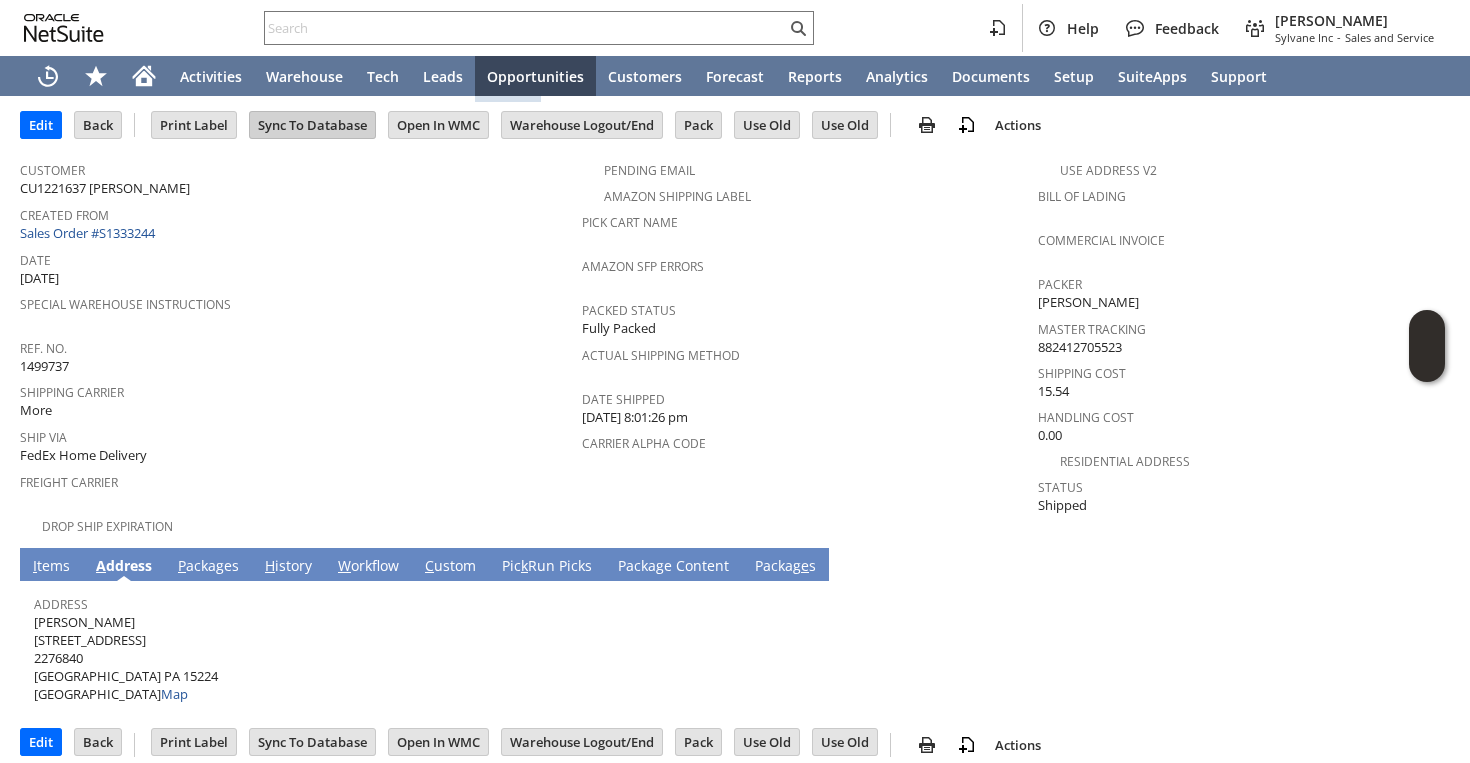 scroll, scrollTop: 0, scrollLeft: 0, axis: both 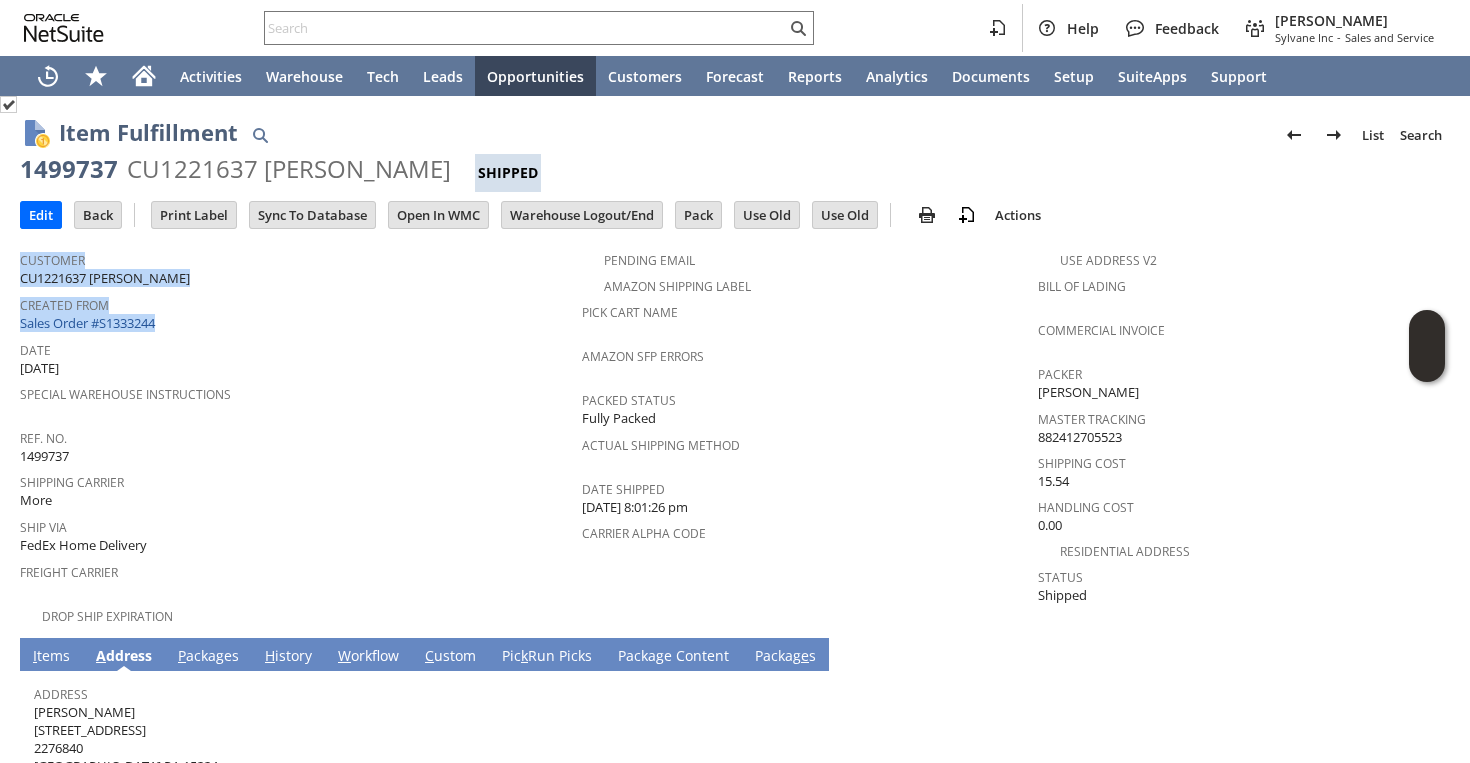 drag, startPoint x: 191, startPoint y: 319, endPoint x: 18, endPoint y: 325, distance: 173.10402 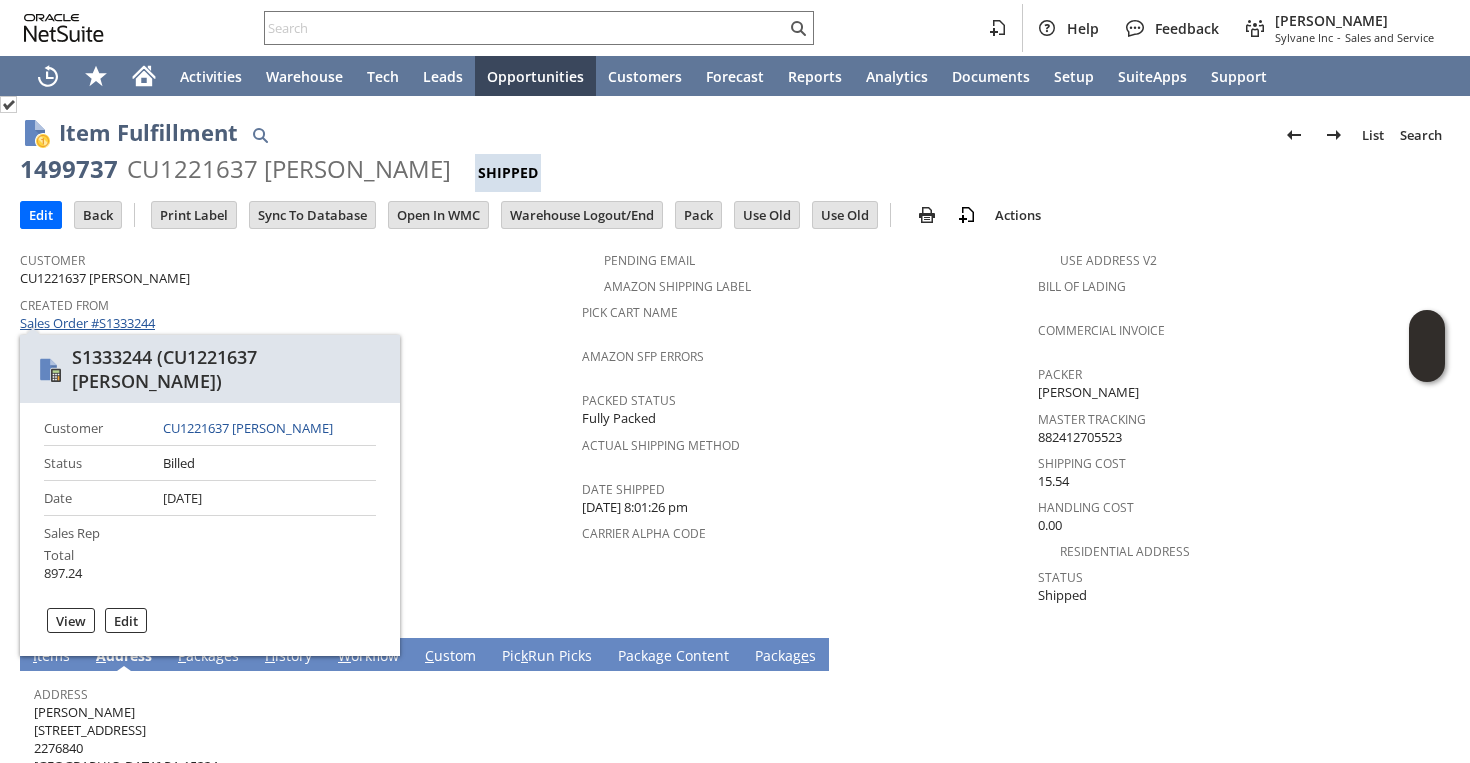 click on "Item Fulfillment
List
Search
1499737
CU1221637 Emily Spitzer
Shipped
Go
Edit
Back
New
Print" at bounding box center [735, 484] 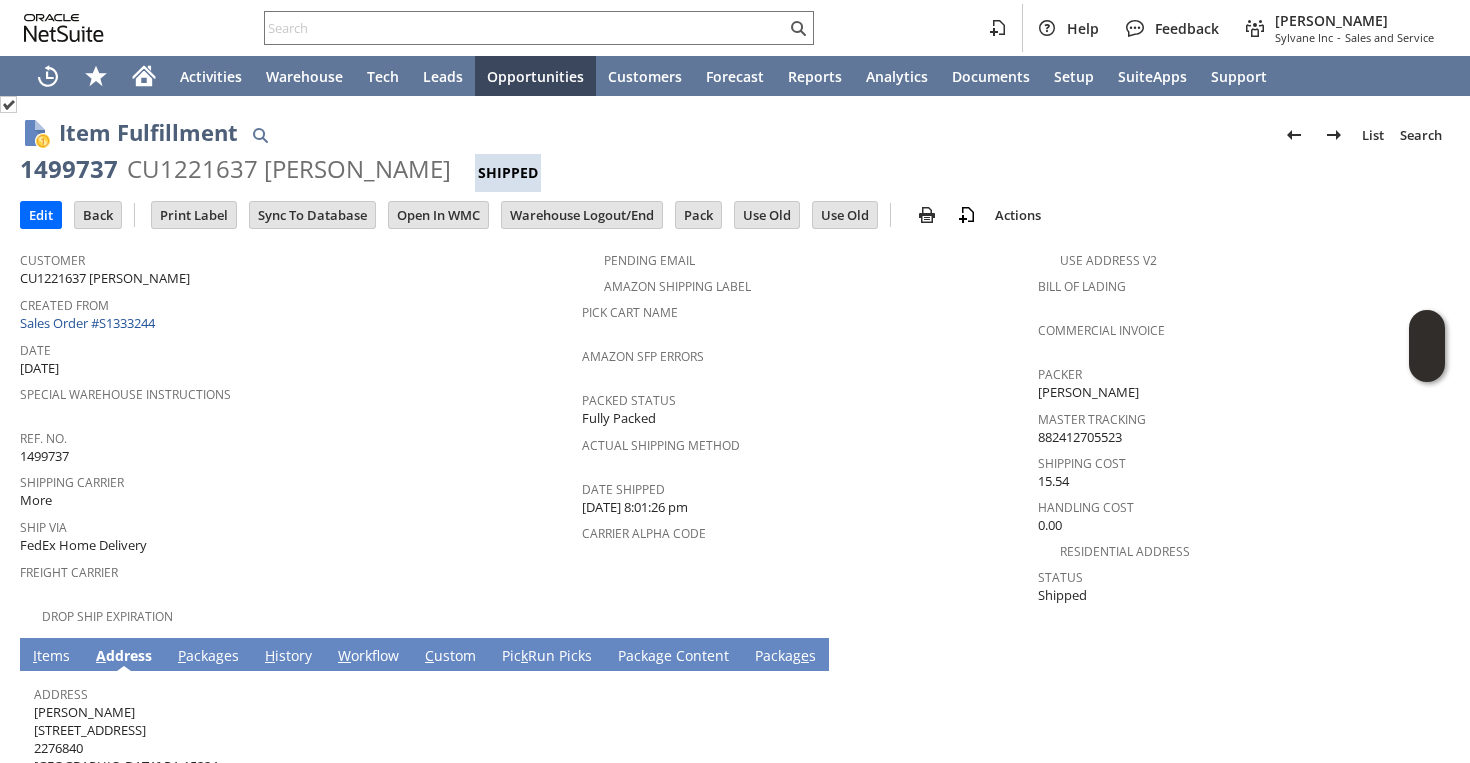 drag, startPoint x: 180, startPoint y: 340, endPoint x: 173, endPoint y: 328, distance: 13.892444 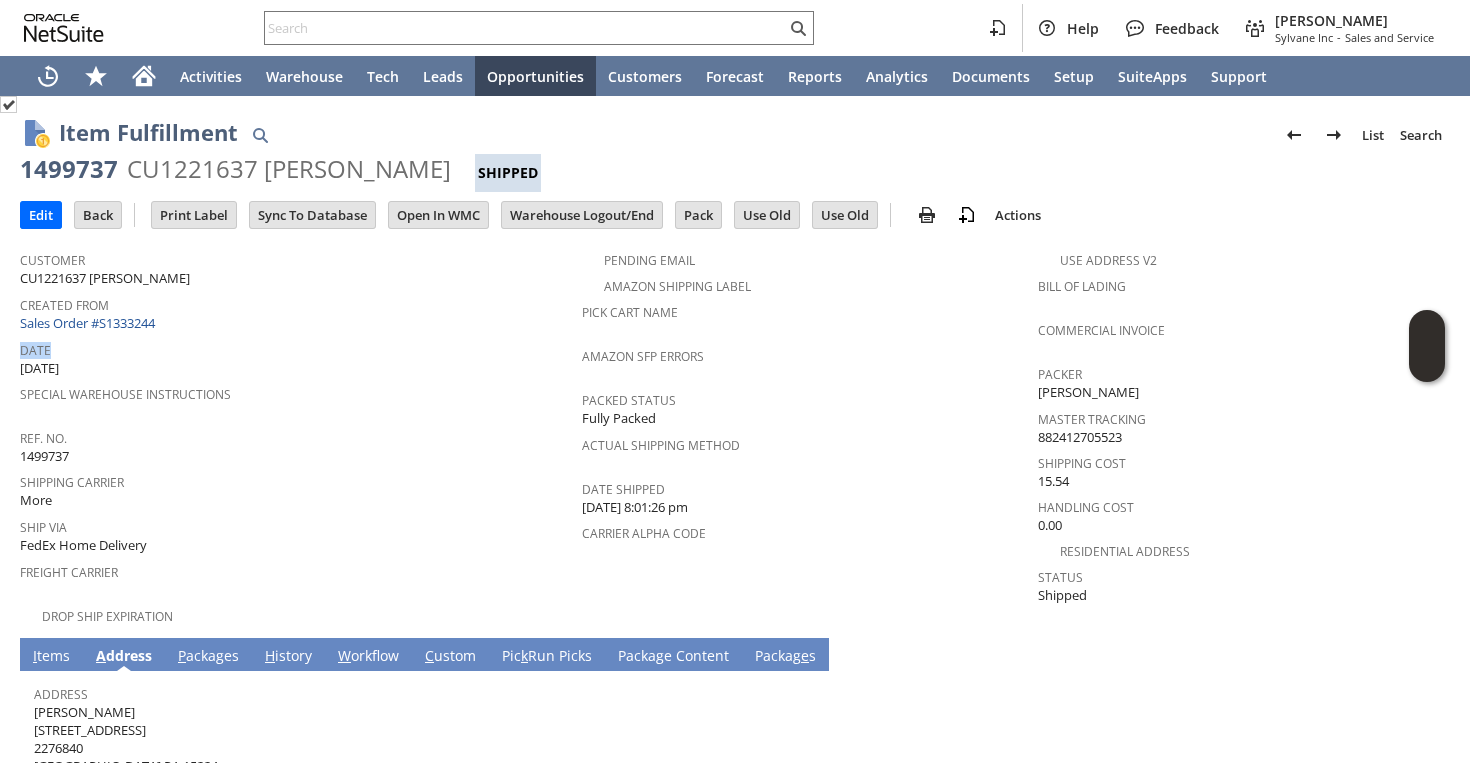 click on "Created From
Sales Order #S1333244" at bounding box center [296, 312] 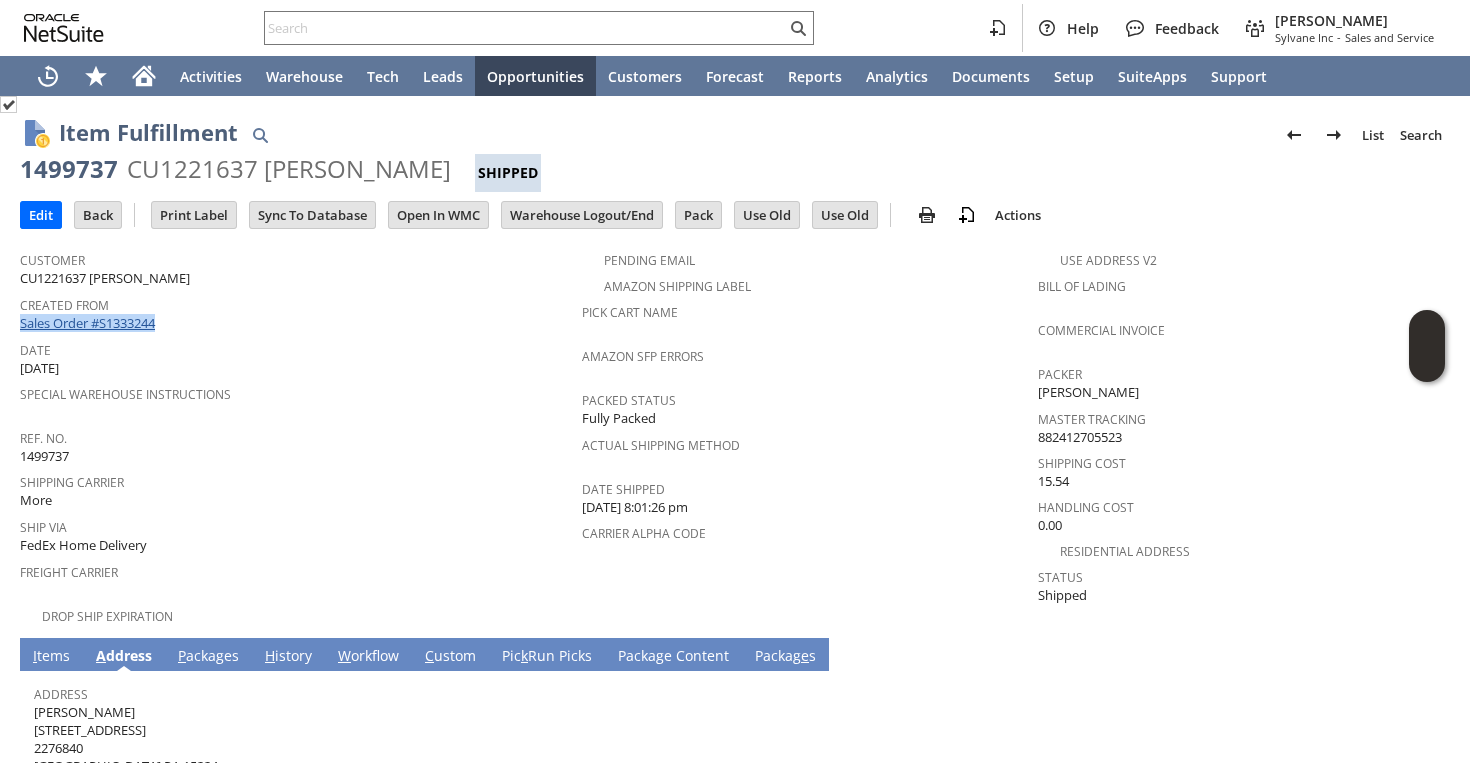 click on "Created From
Sales Order #S1333244" at bounding box center (296, 312) 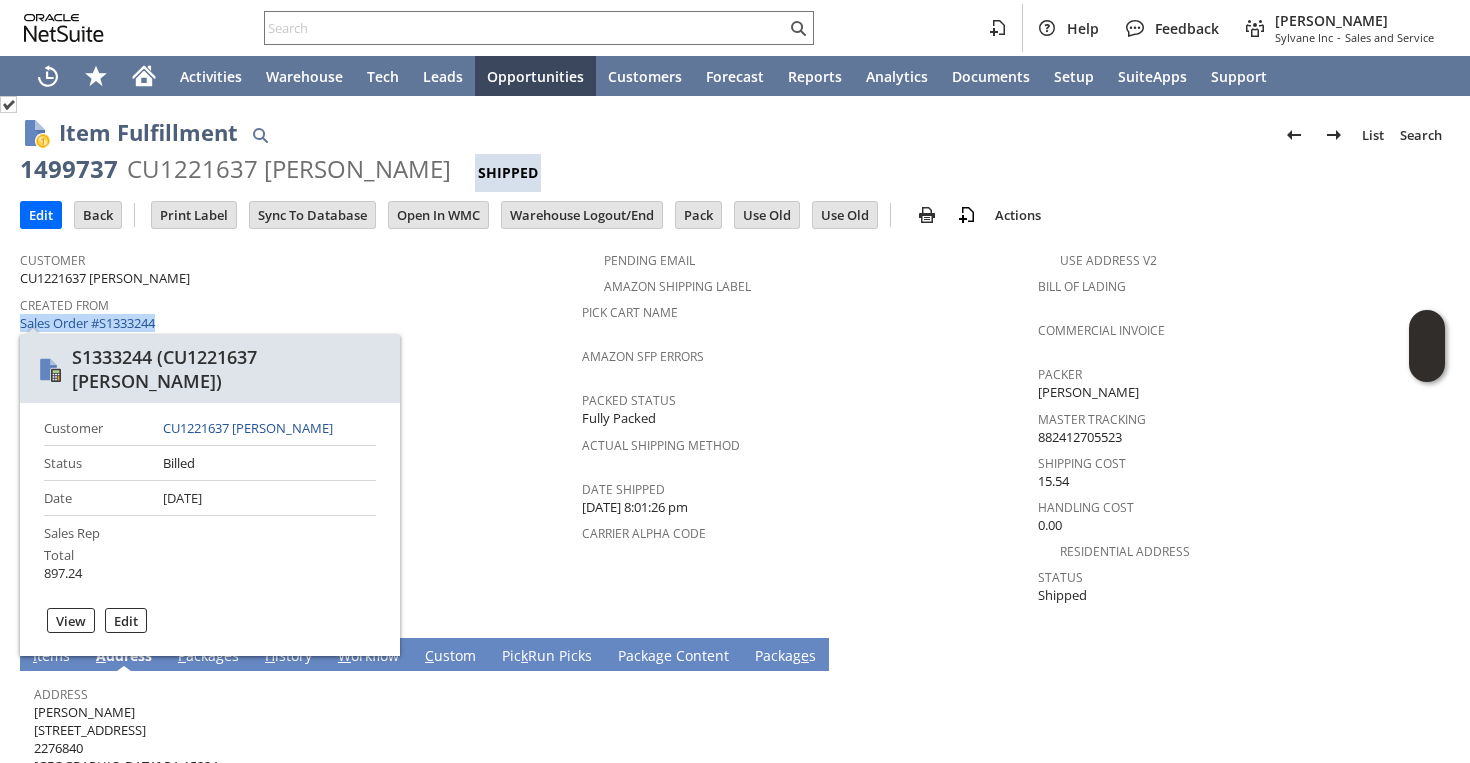 copy on "Sales Order #S1333244" 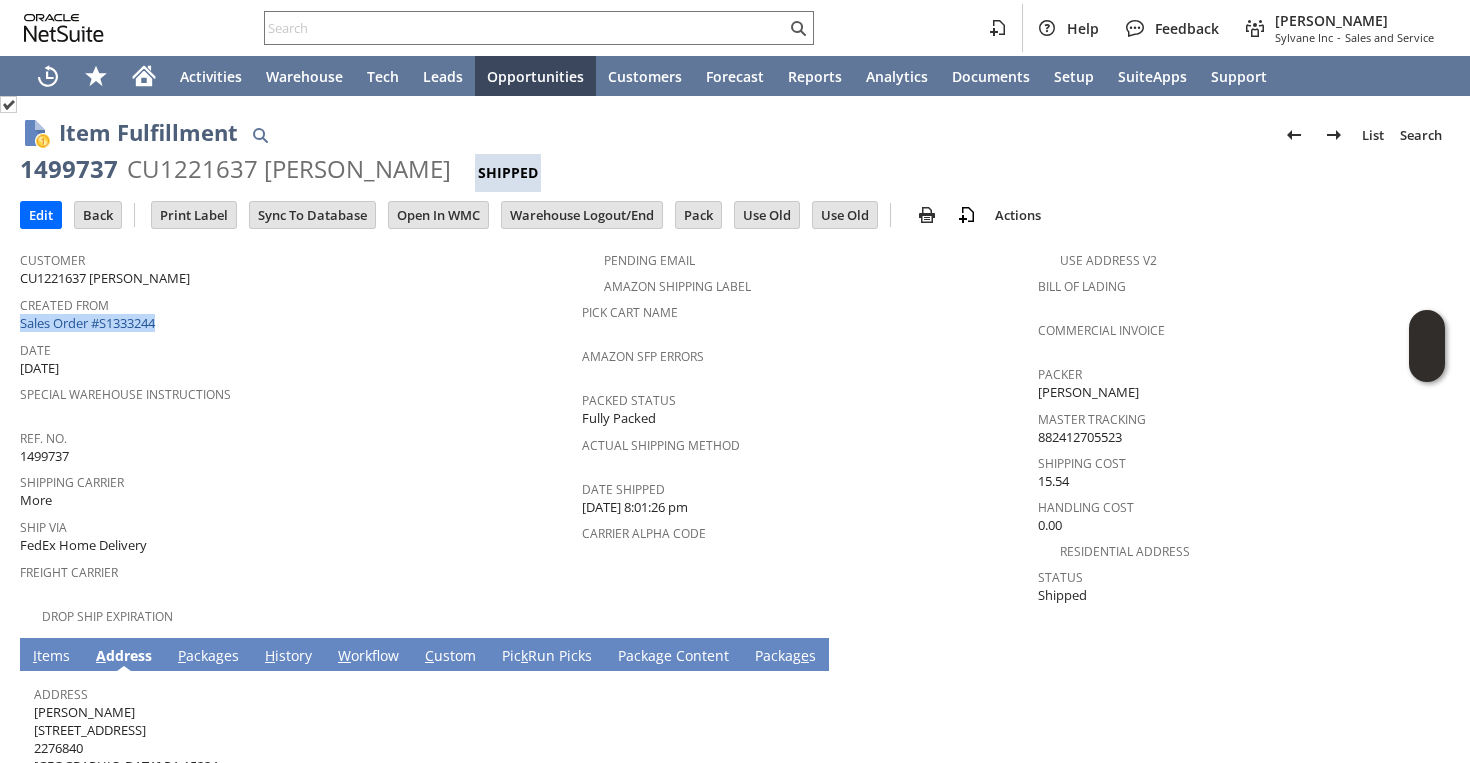 click on "Created From
Sales Order #S1333244" at bounding box center [296, 312] 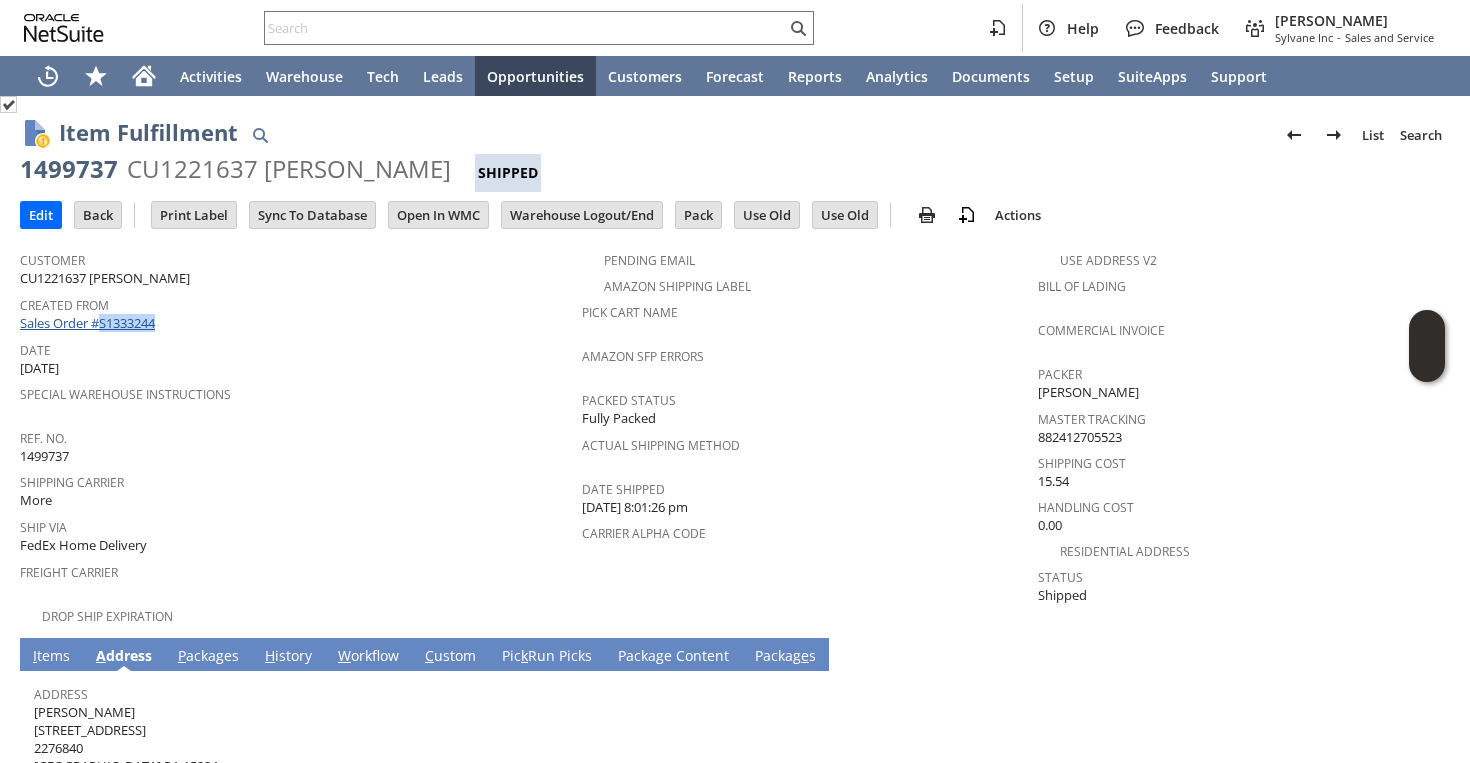 drag, startPoint x: 175, startPoint y: 323, endPoint x: 107, endPoint y: 320, distance: 68.06615 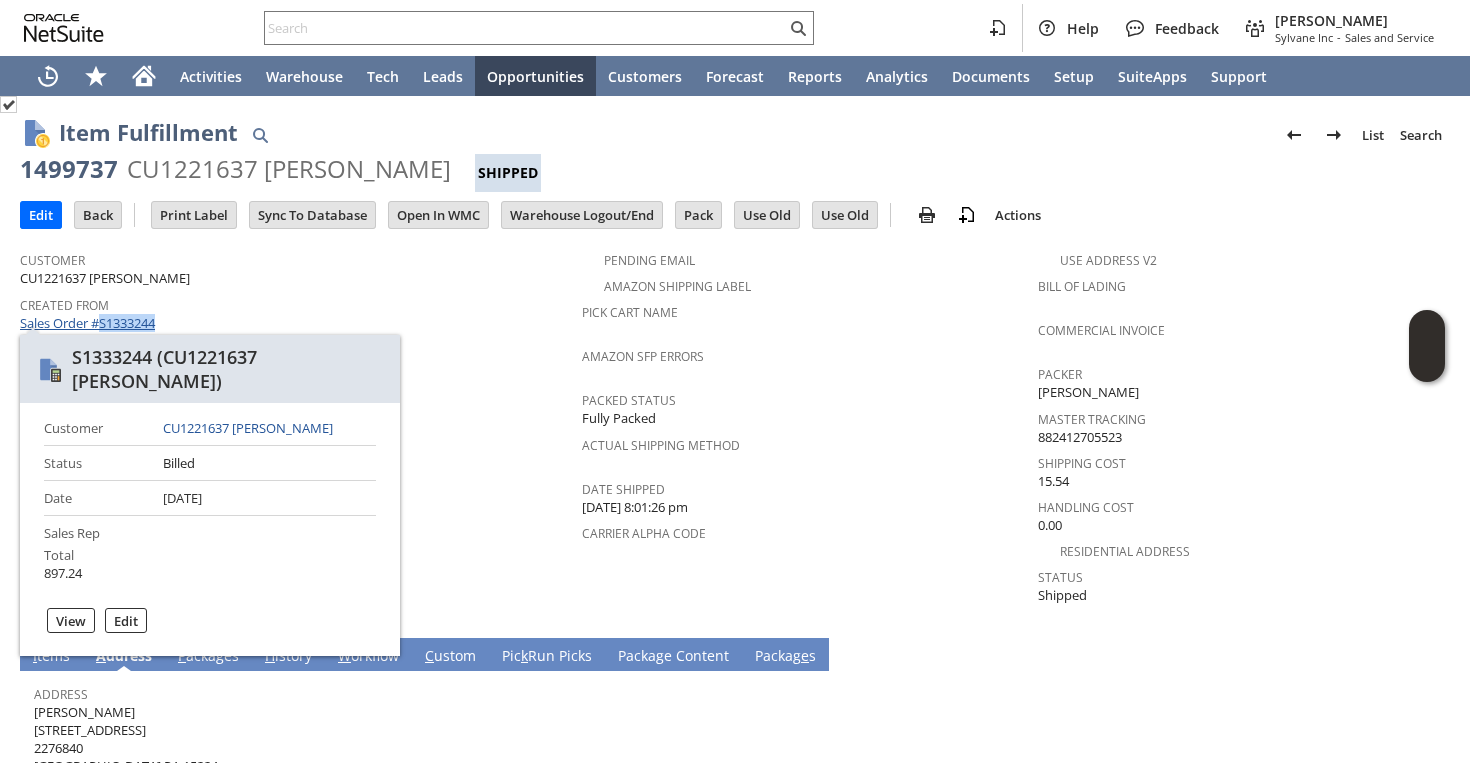 copy on "S1333244" 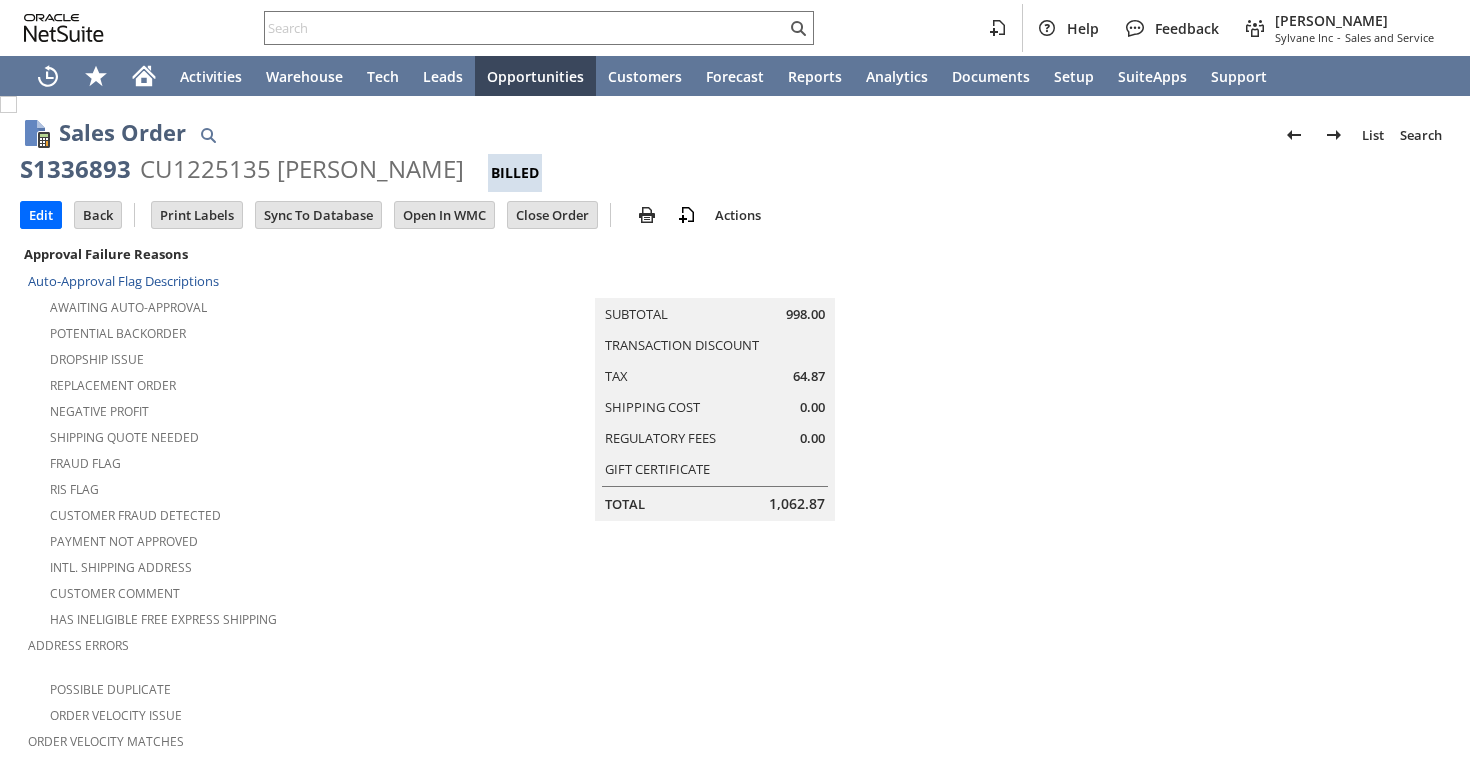 scroll, scrollTop: 0, scrollLeft: 0, axis: both 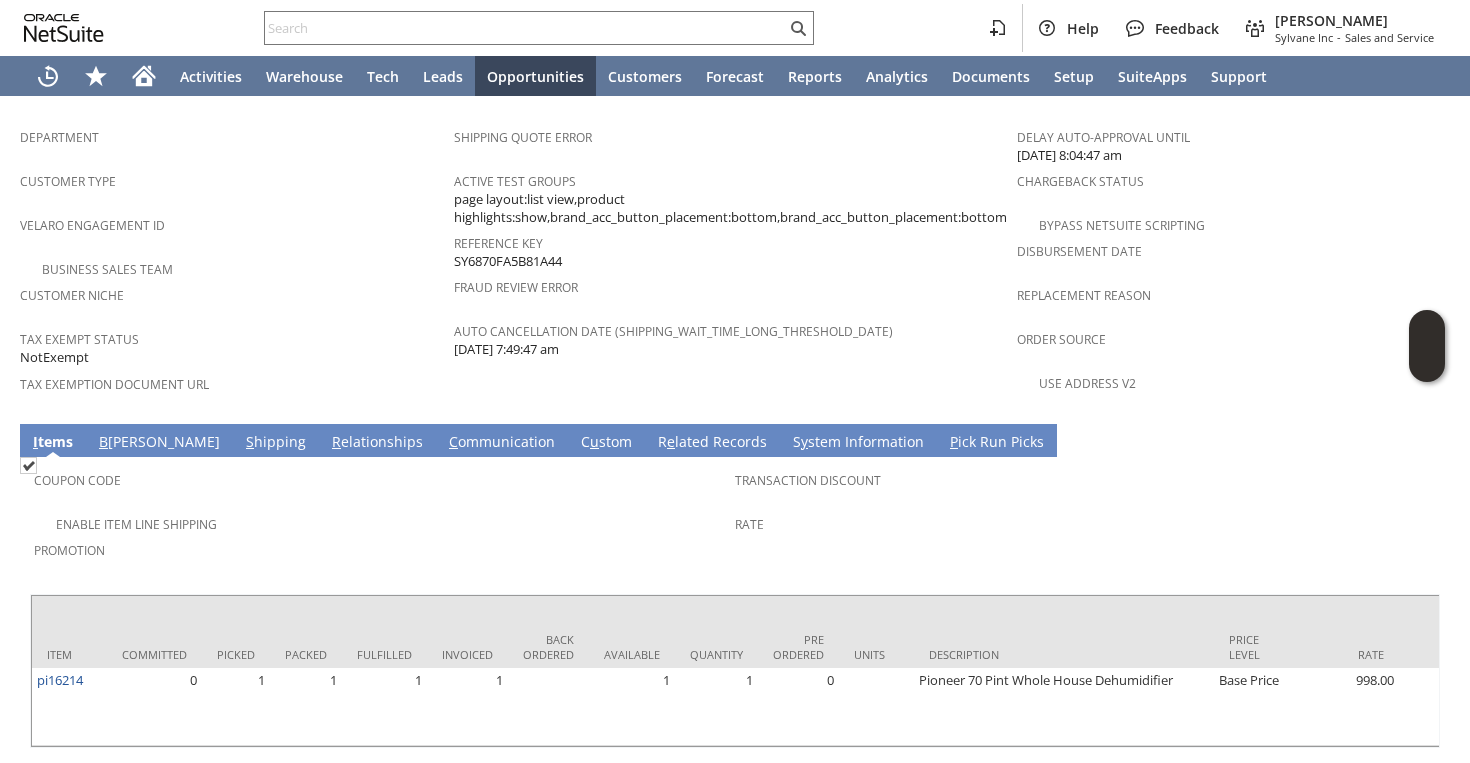 click on "Customer Niche" at bounding box center (232, 292) 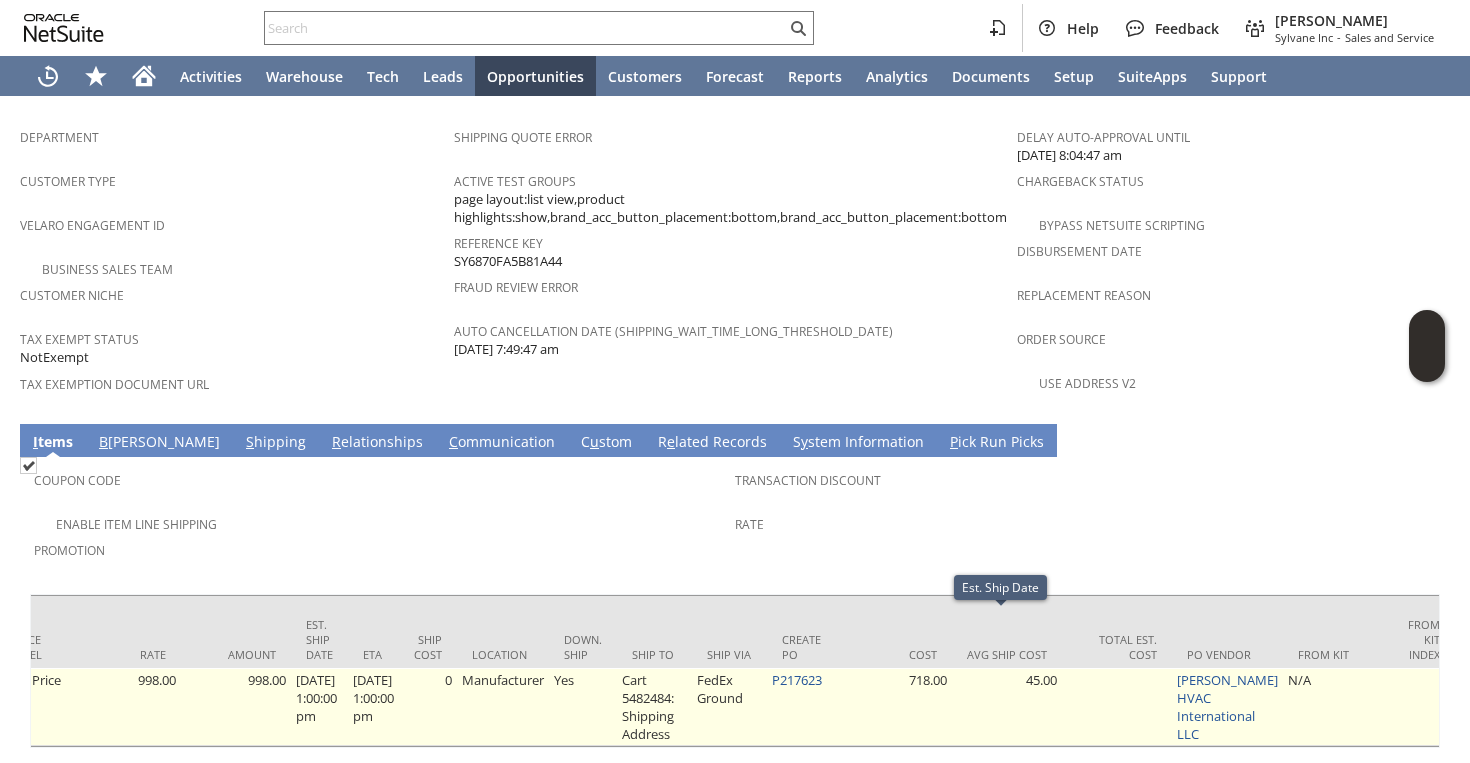 scroll, scrollTop: 0, scrollLeft: 1240, axis: horizontal 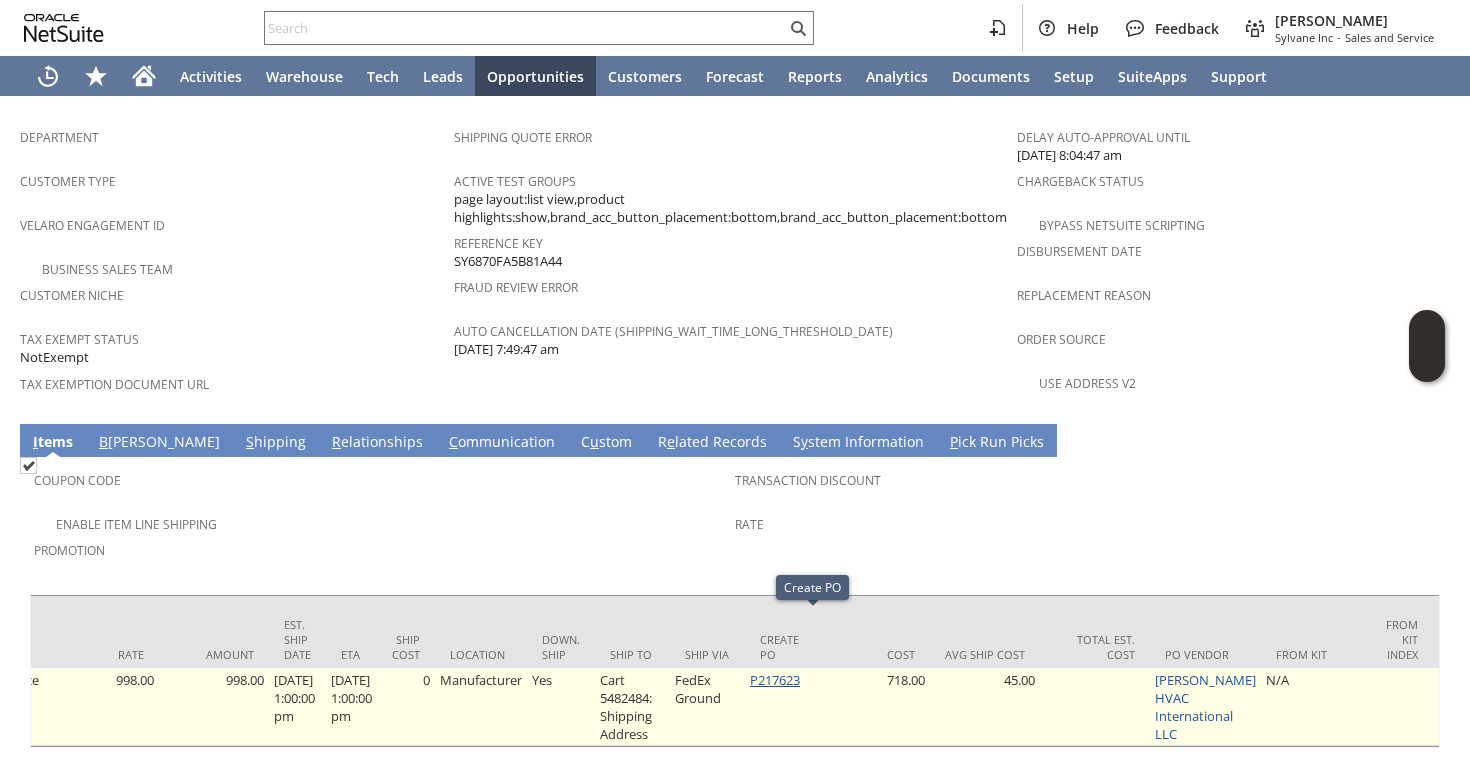 click on "P217623" at bounding box center (775, 680) 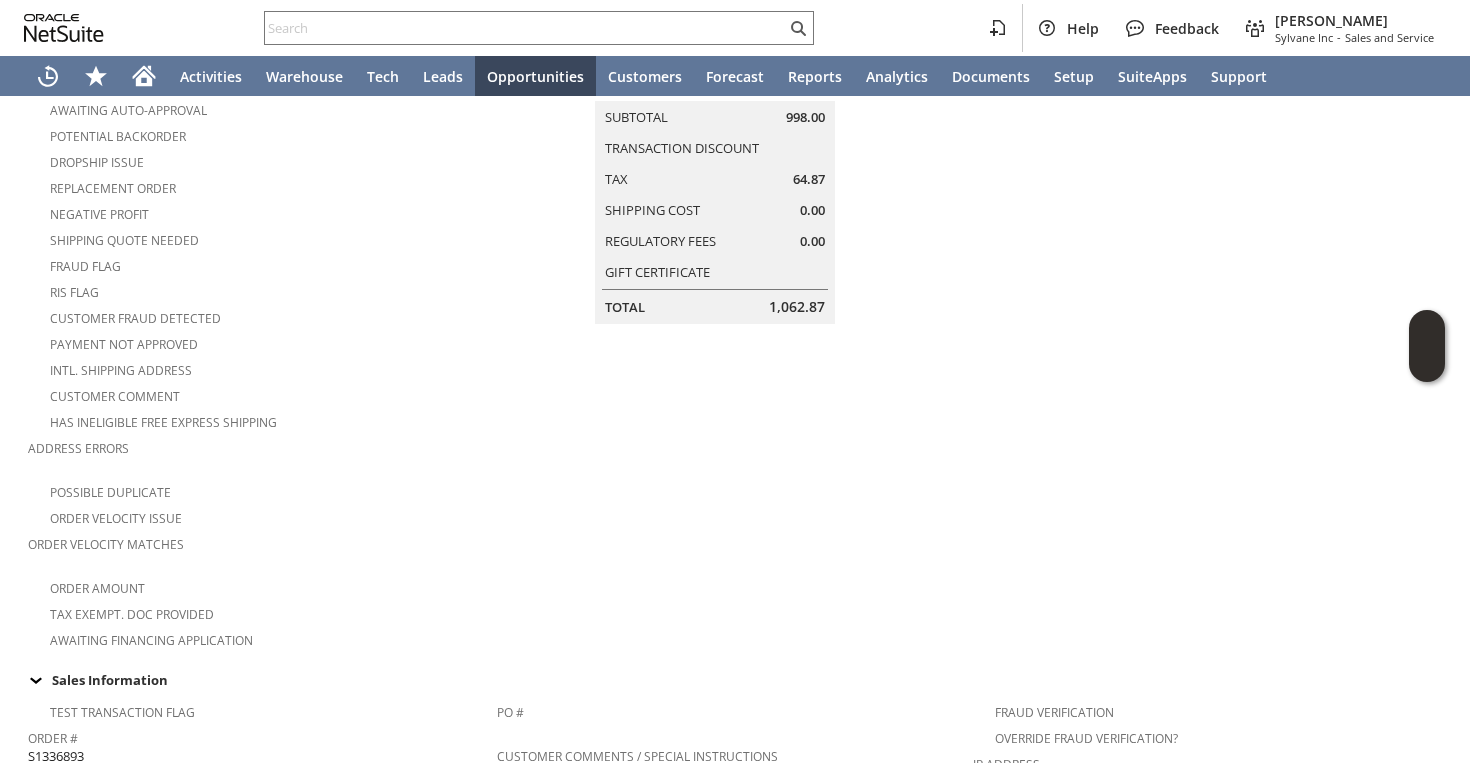 scroll, scrollTop: 0, scrollLeft: 0, axis: both 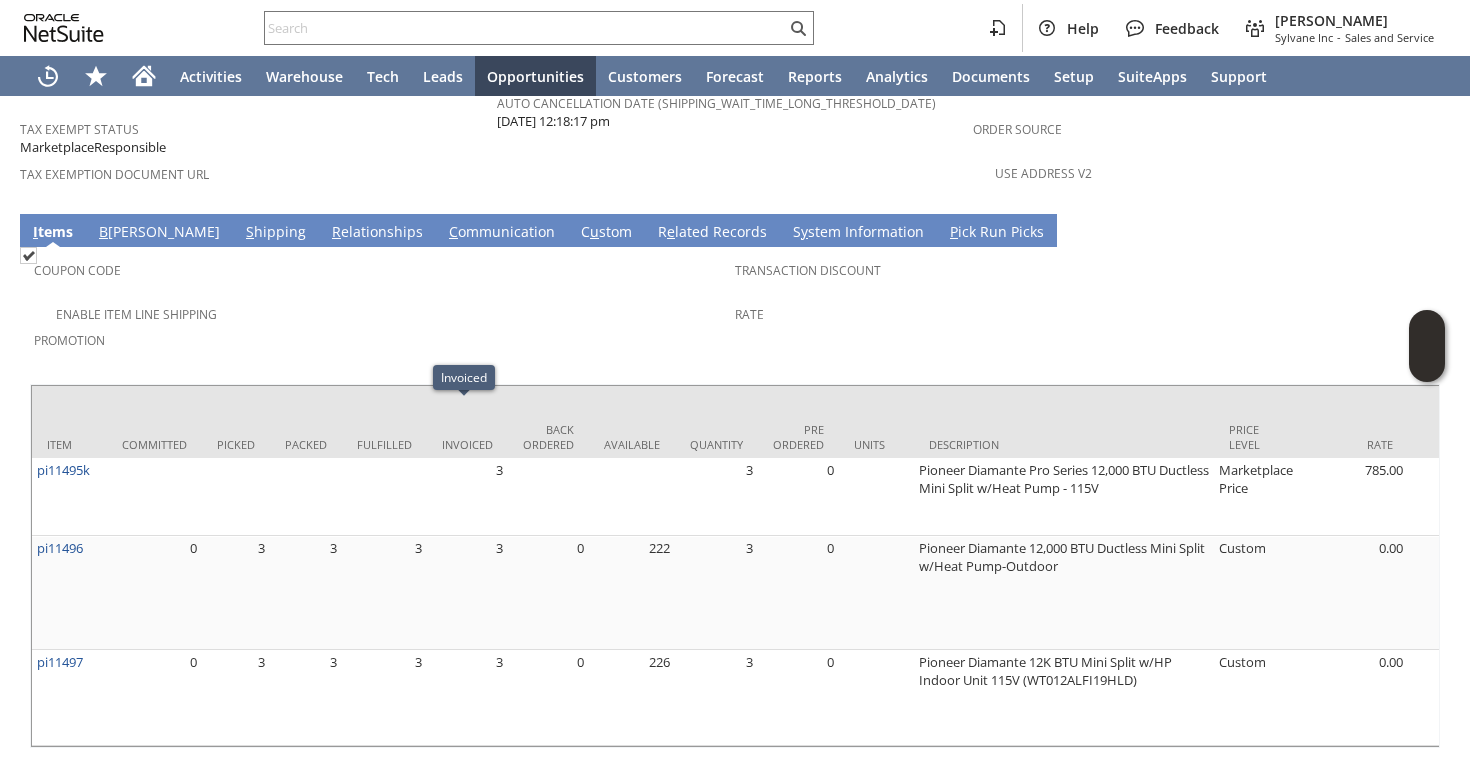 click on "S hipping" at bounding box center [276, 233] 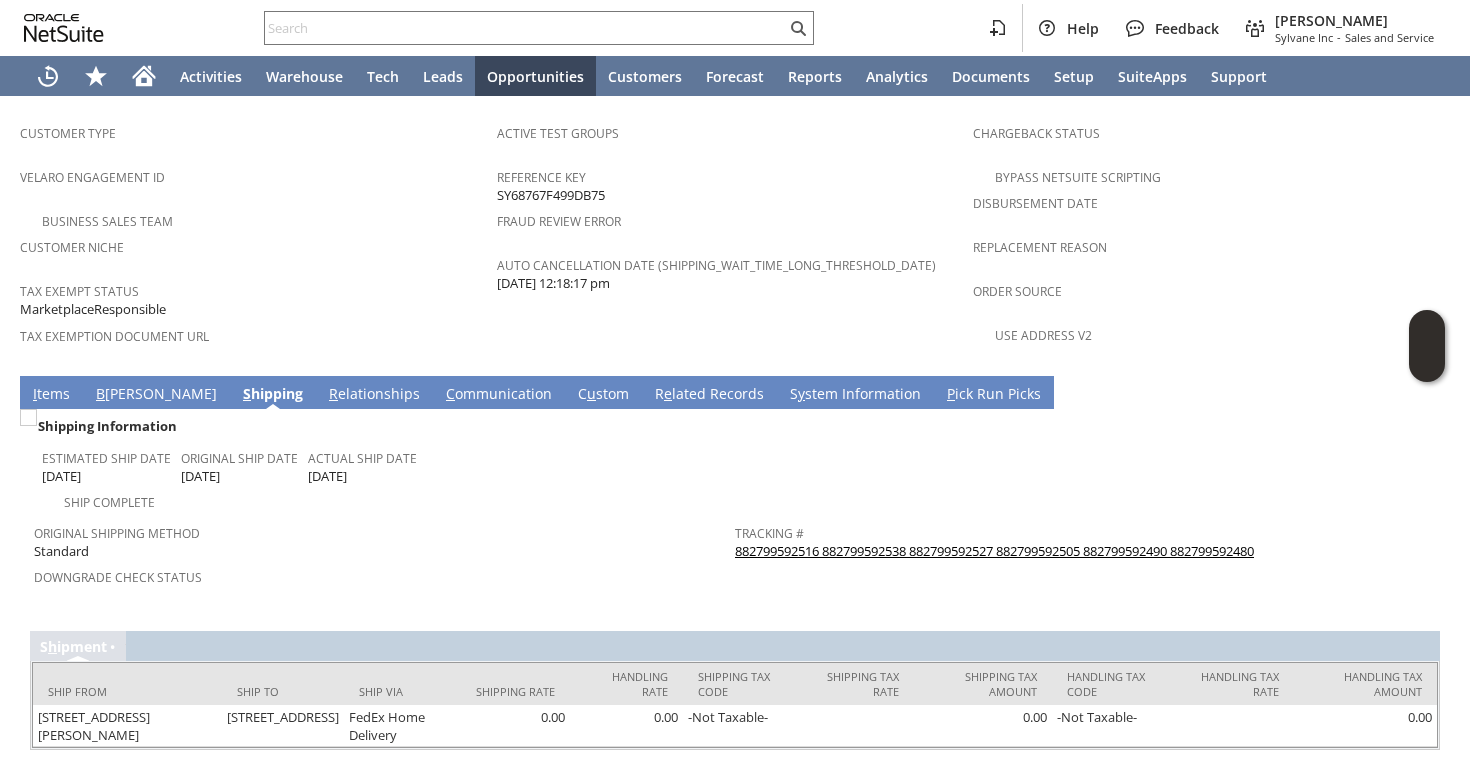 click on "882799592516 882799592538 882799592527 882799592505 882799592490 882799592480" at bounding box center [994, 551] 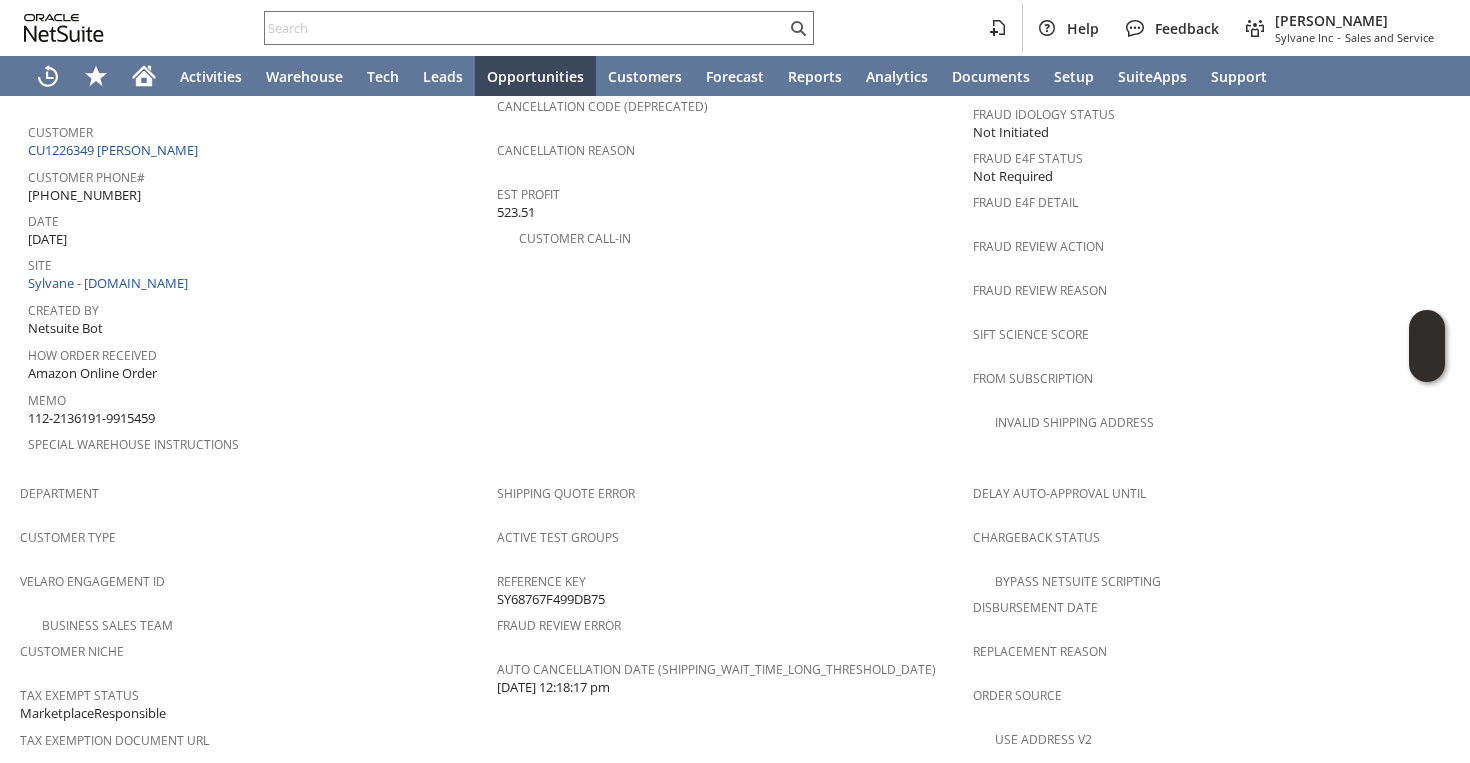 scroll, scrollTop: 758, scrollLeft: 0, axis: vertical 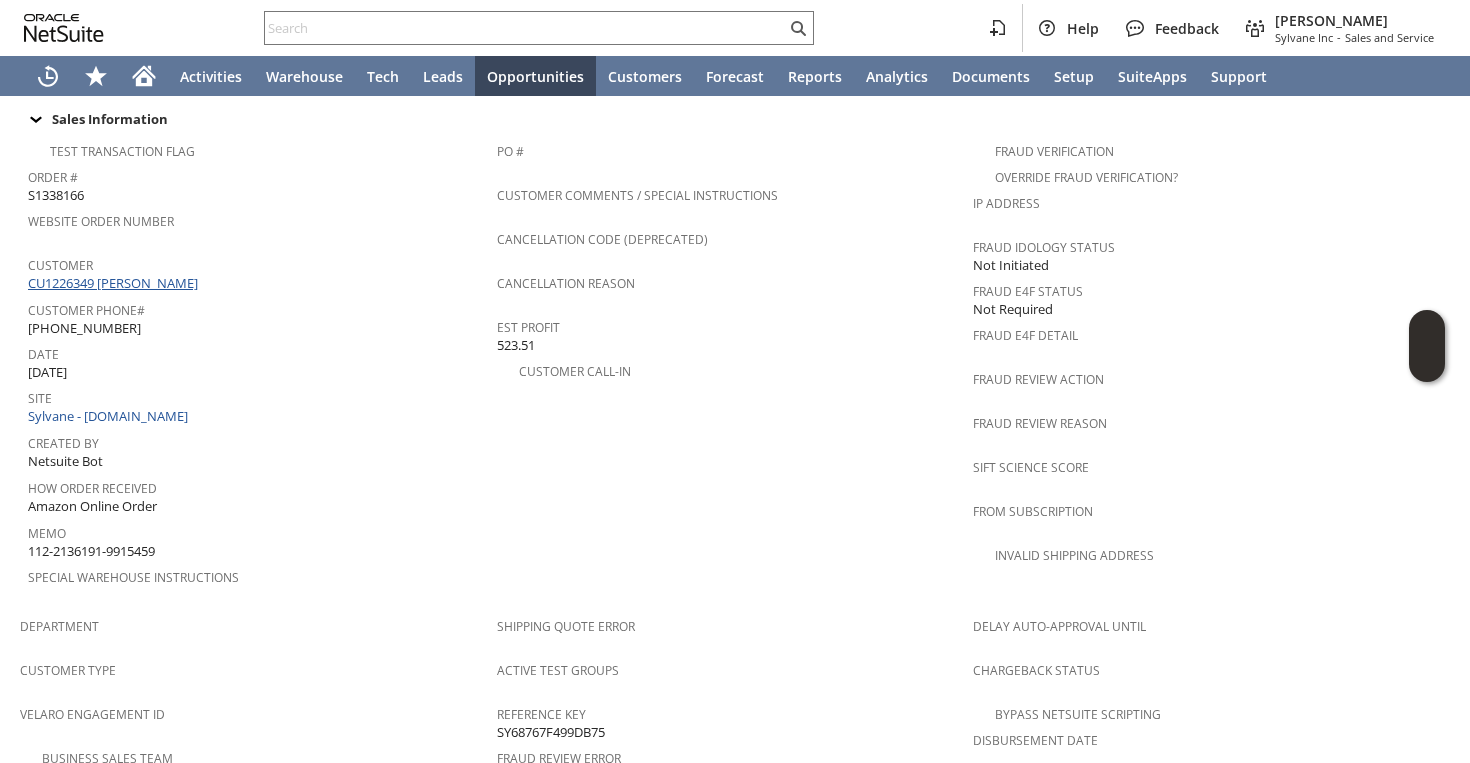 click on "CU1226349 [PERSON_NAME]" at bounding box center [115, 283] 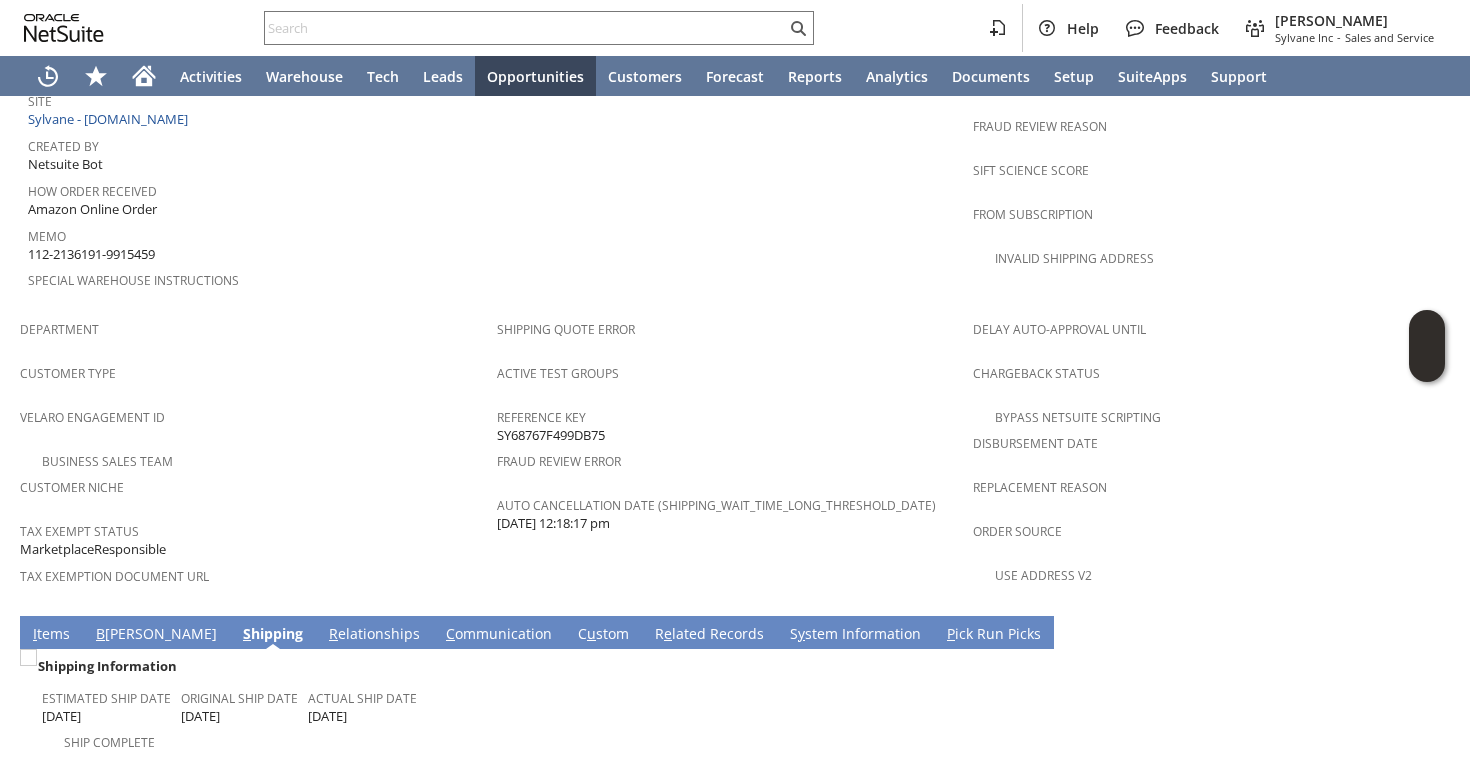 scroll, scrollTop: 1295, scrollLeft: 0, axis: vertical 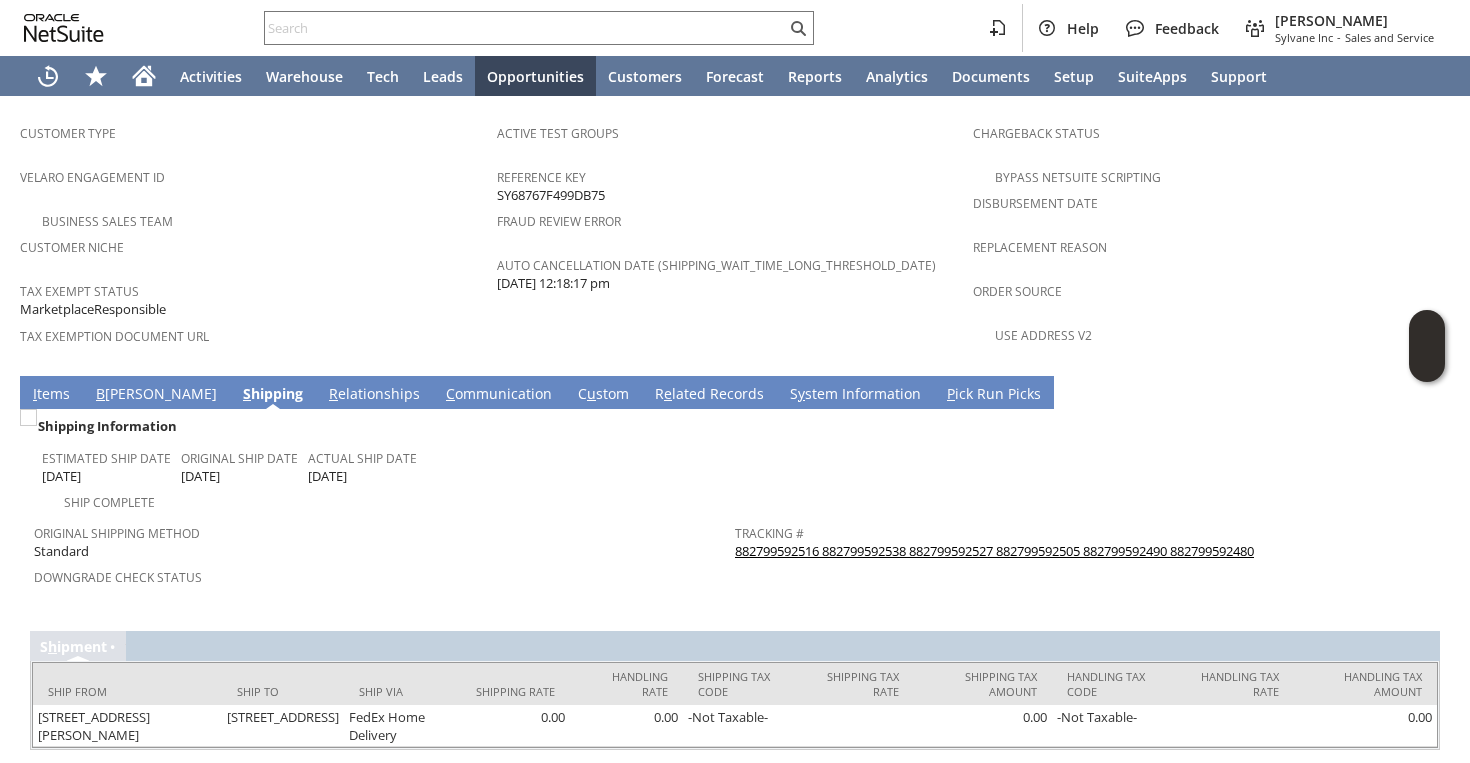 click on "I tems" at bounding box center [51, 395] 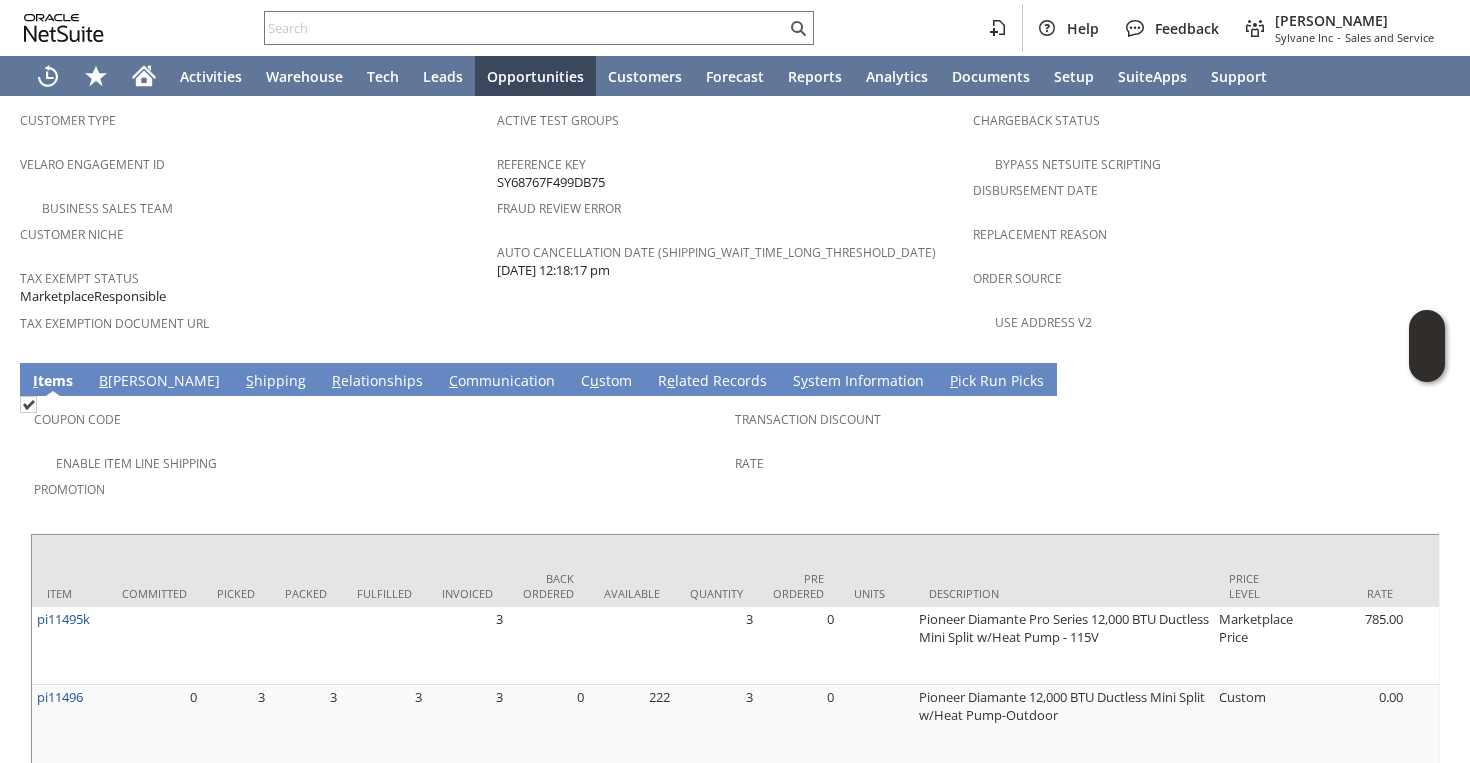 scroll, scrollTop: 1237, scrollLeft: 0, axis: vertical 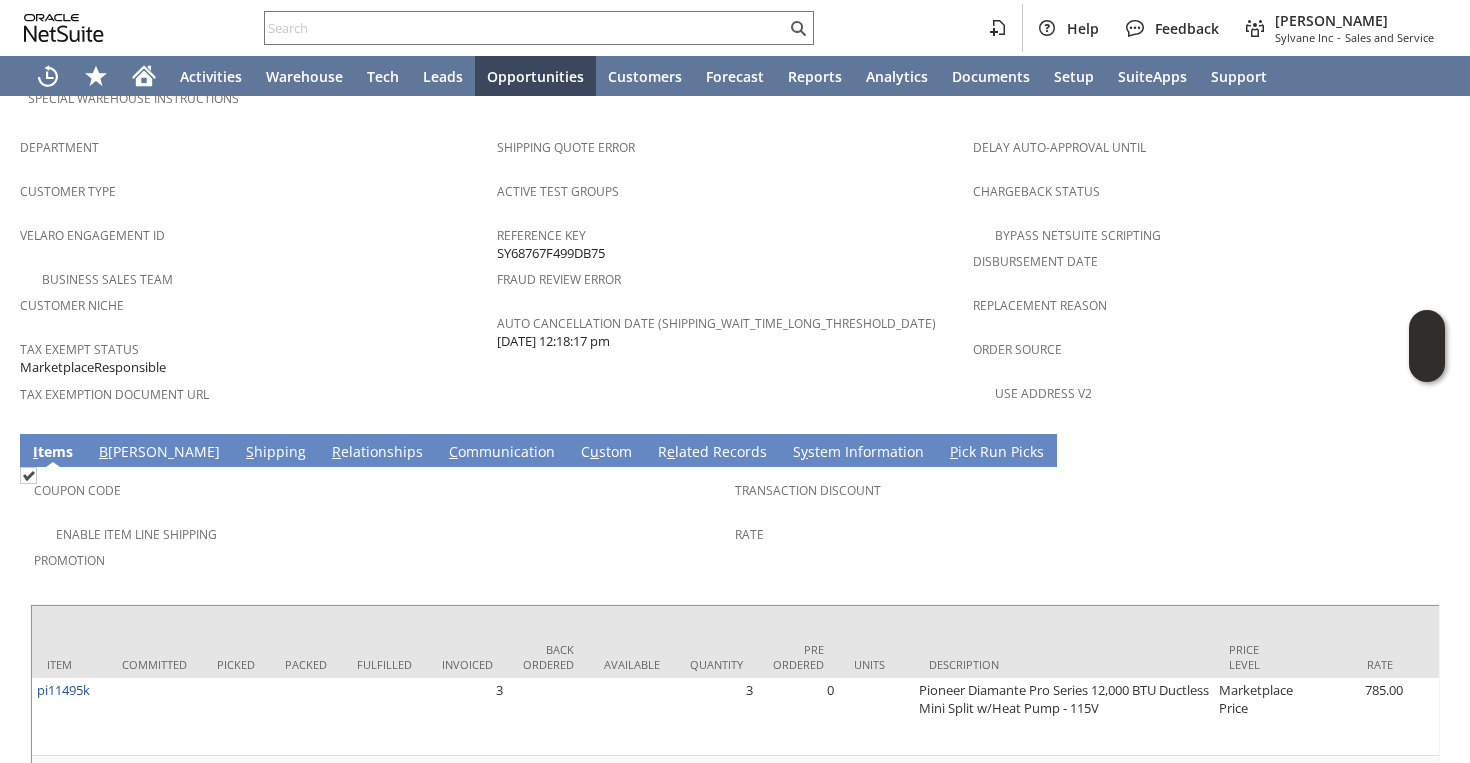 click on "S hipping" at bounding box center (276, 453) 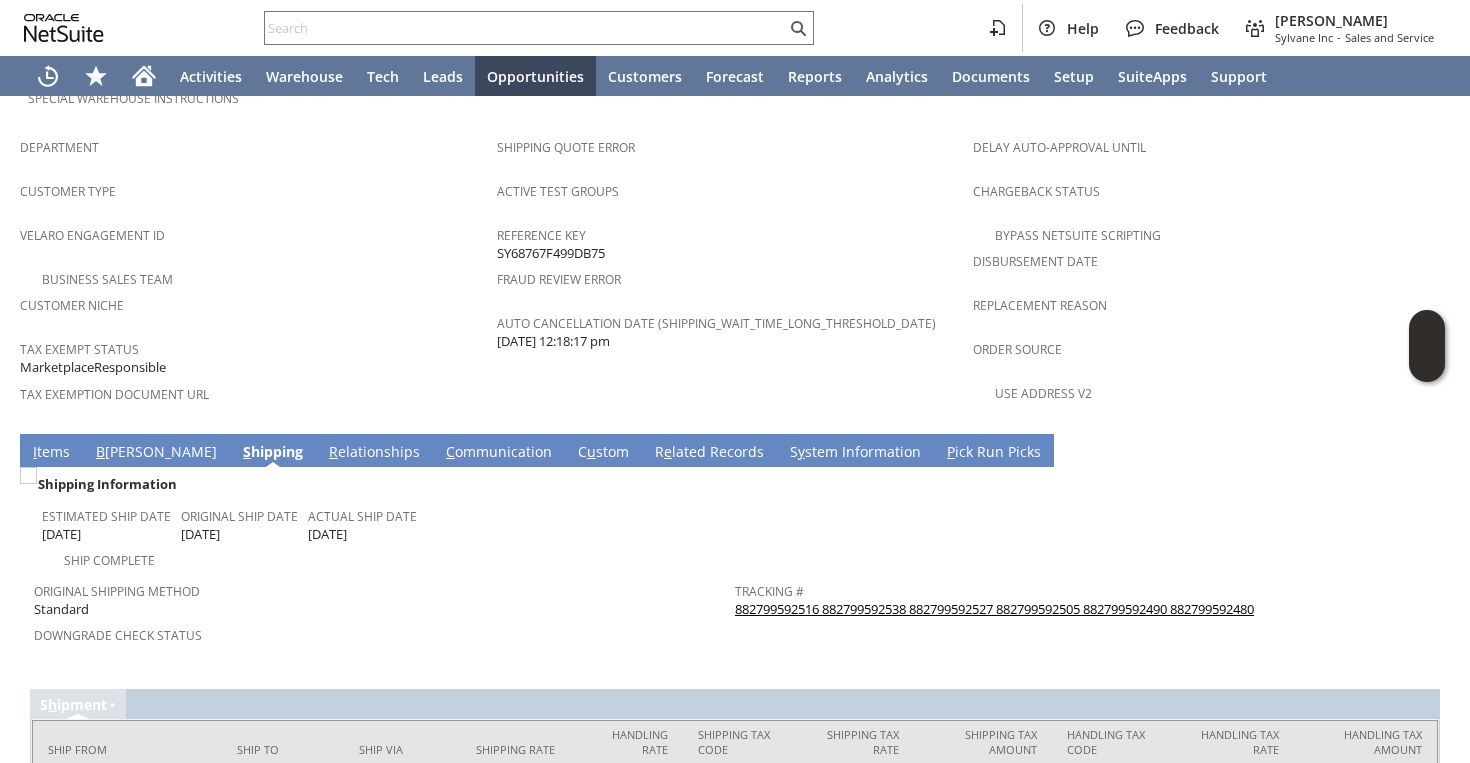 scroll, scrollTop: 1295, scrollLeft: 0, axis: vertical 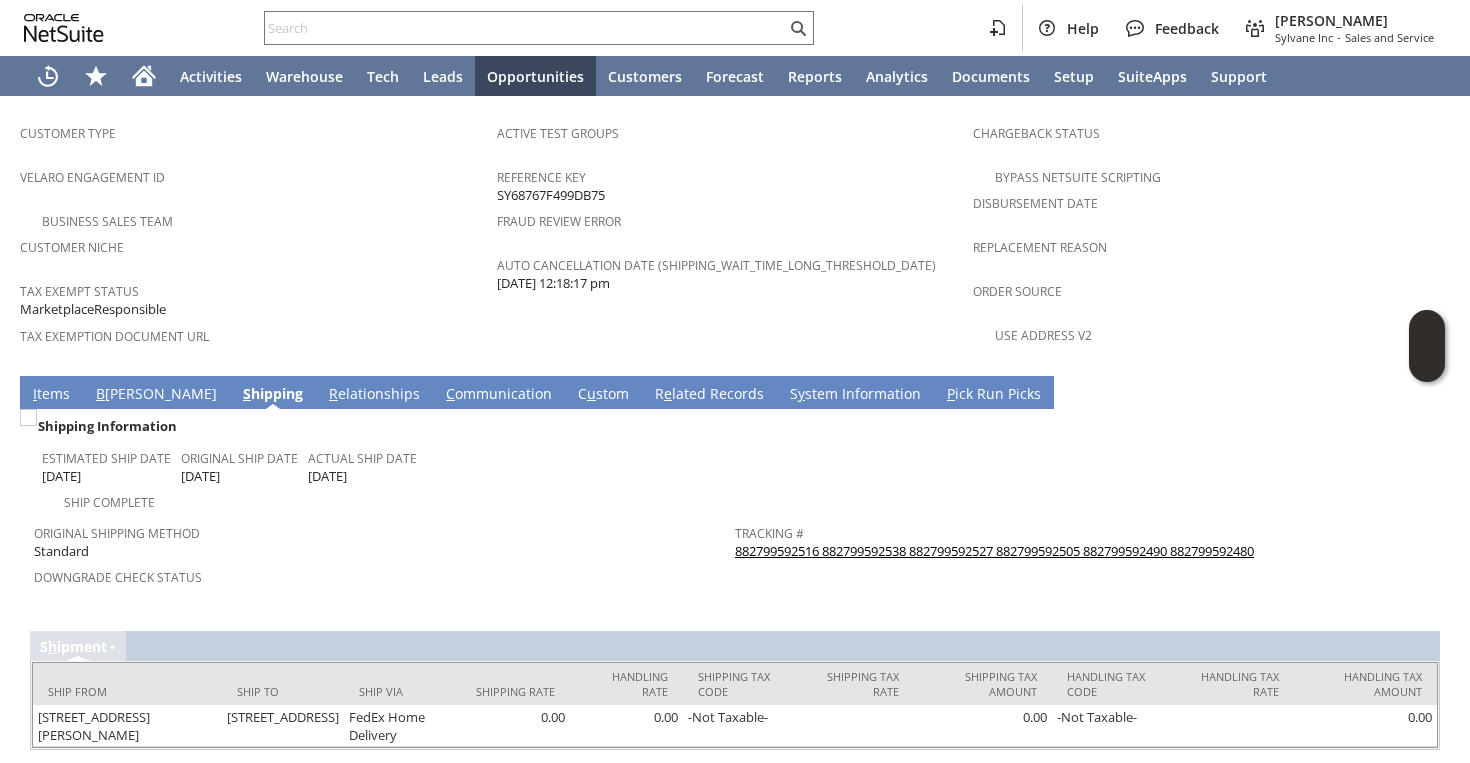click on "I" at bounding box center (35, 393) 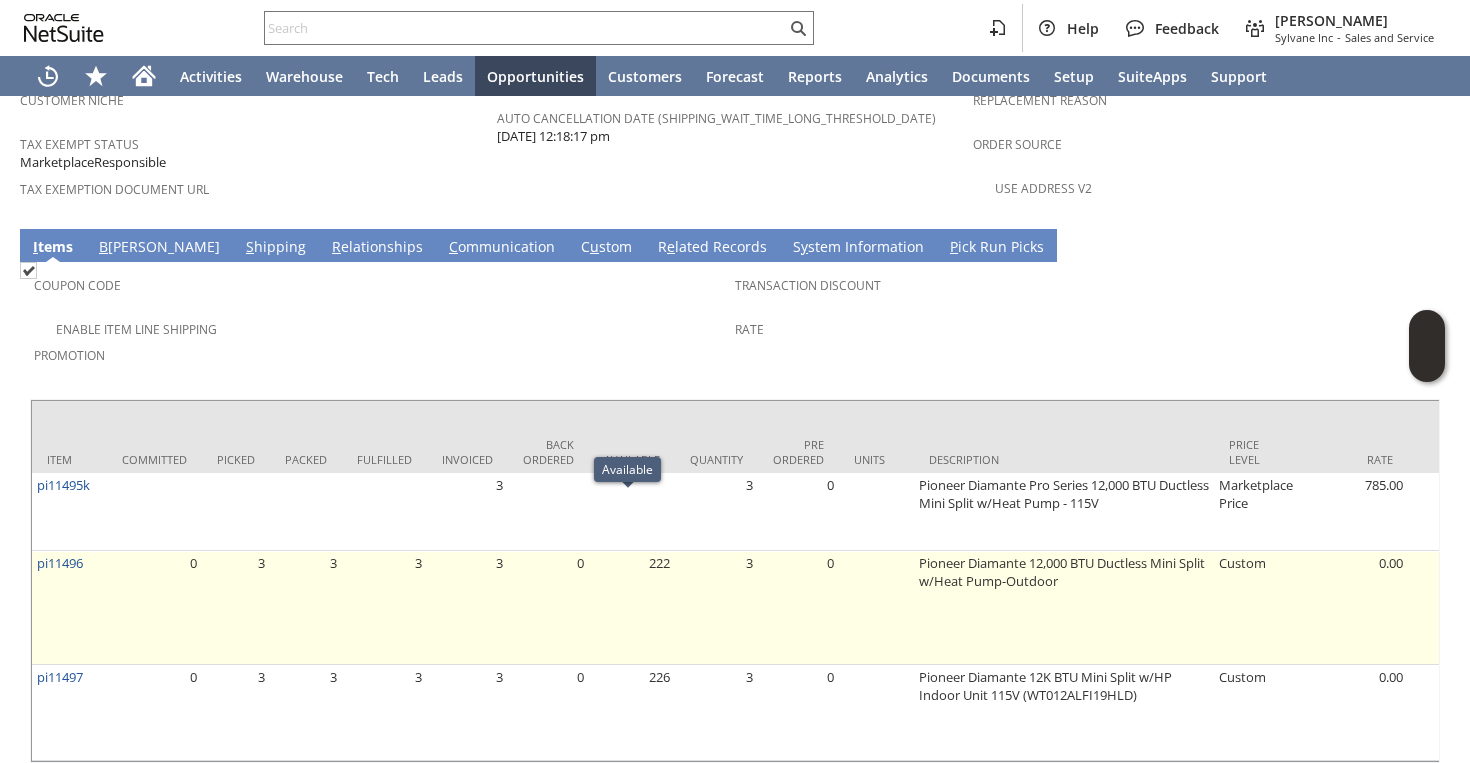 scroll, scrollTop: 1444, scrollLeft: 0, axis: vertical 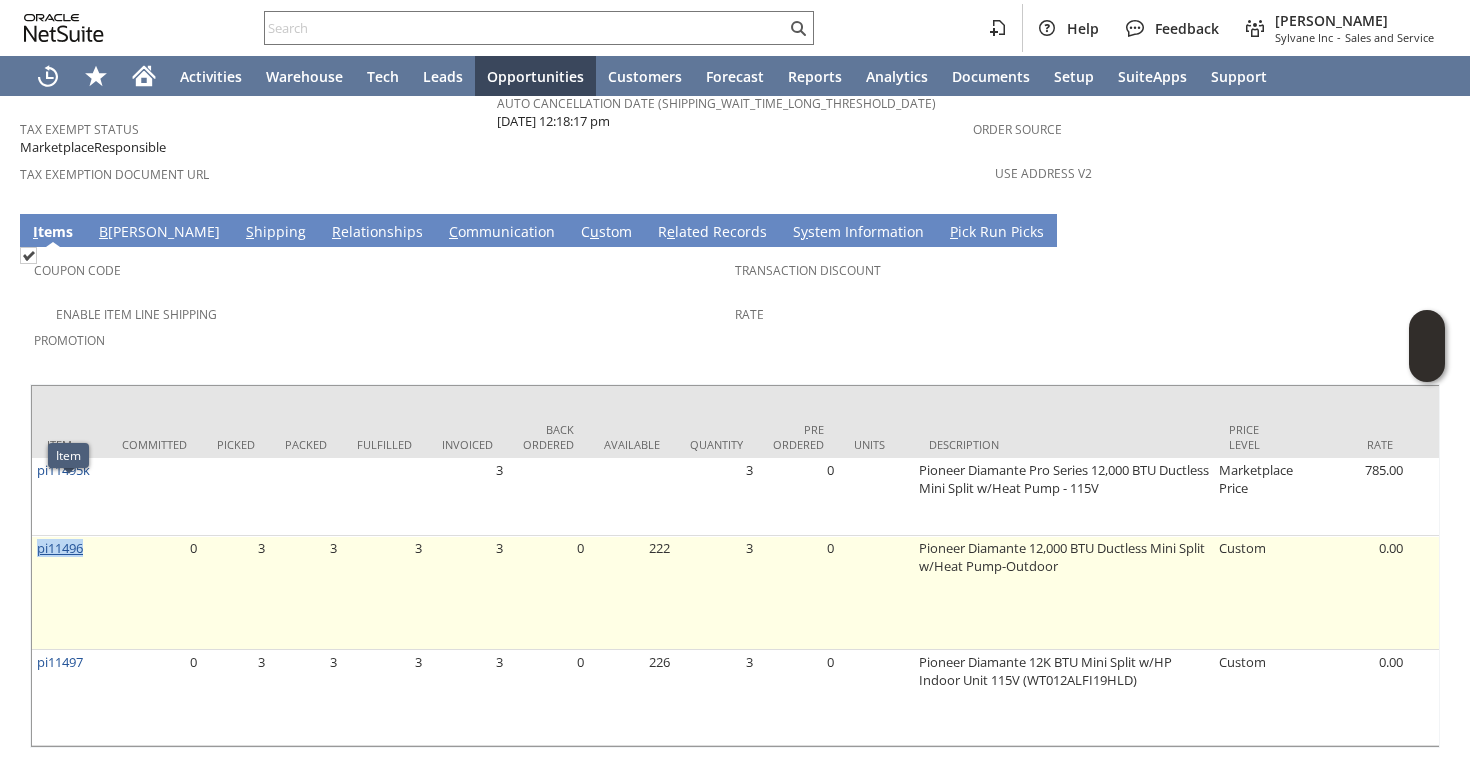 drag, startPoint x: 101, startPoint y: 488, endPoint x: 40, endPoint y: 492, distance: 61.13101 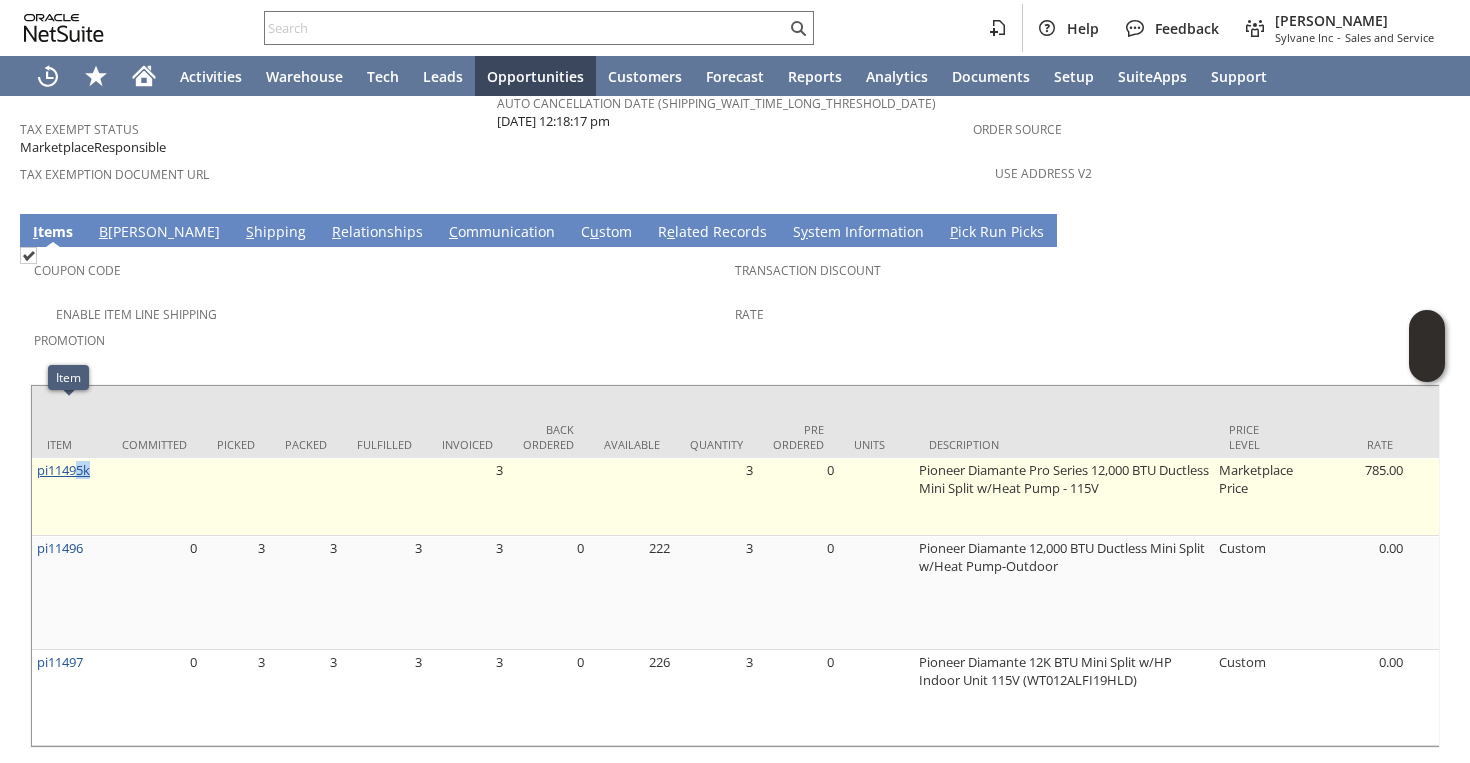 drag, startPoint x: 98, startPoint y: 406, endPoint x: 81, endPoint y: 409, distance: 17.262676 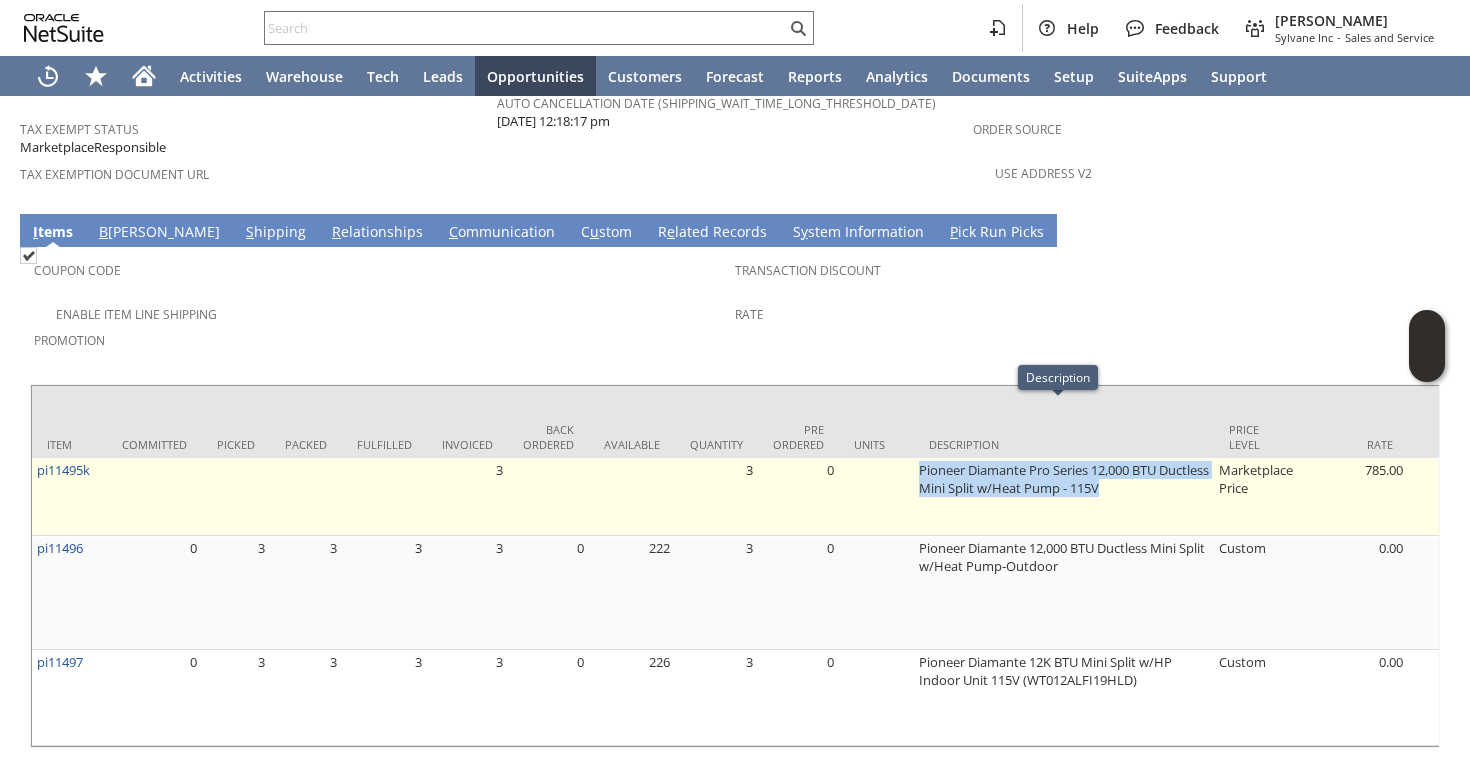 drag, startPoint x: 898, startPoint y: 411, endPoint x: 1136, endPoint y: 442, distance: 240.01042 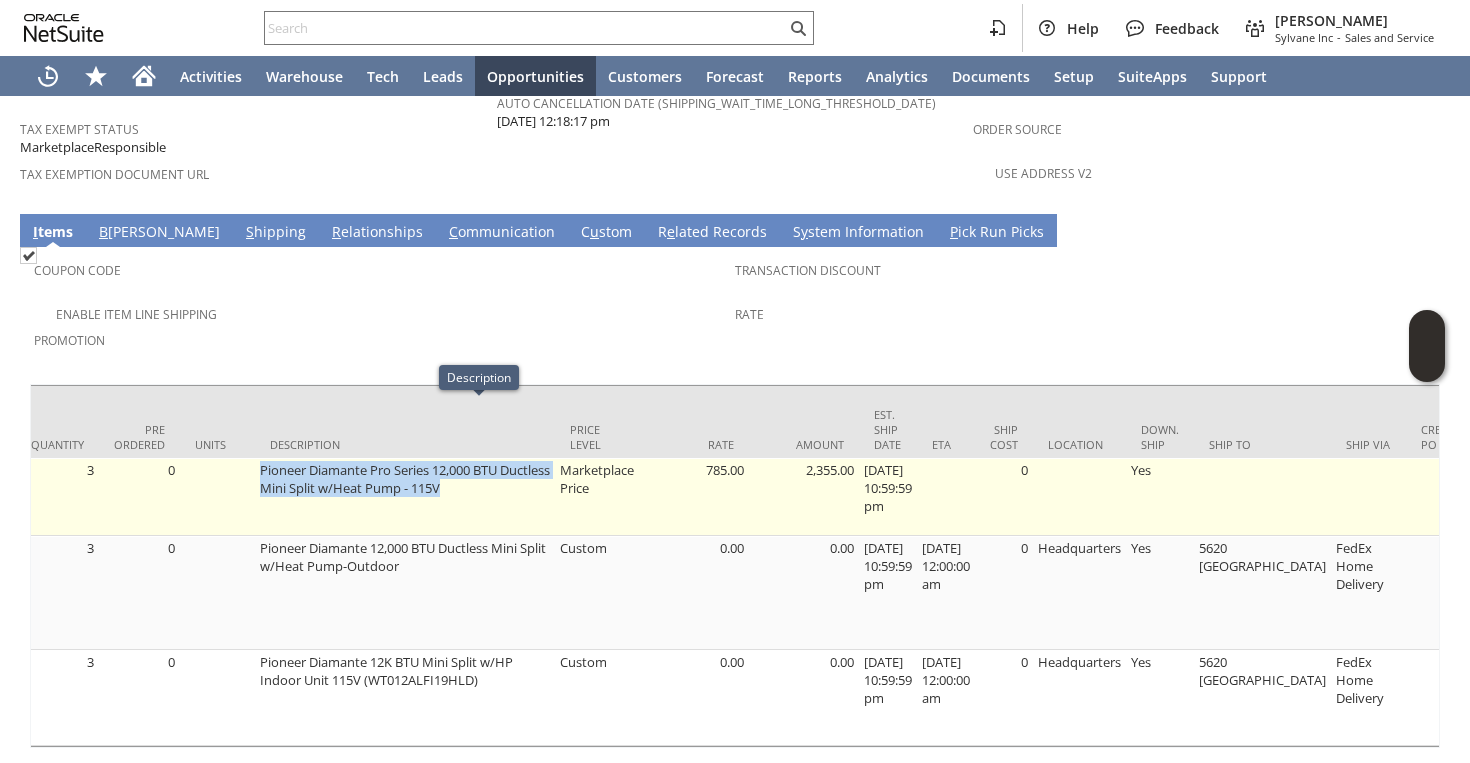 scroll, scrollTop: 0, scrollLeft: 662, axis: horizontal 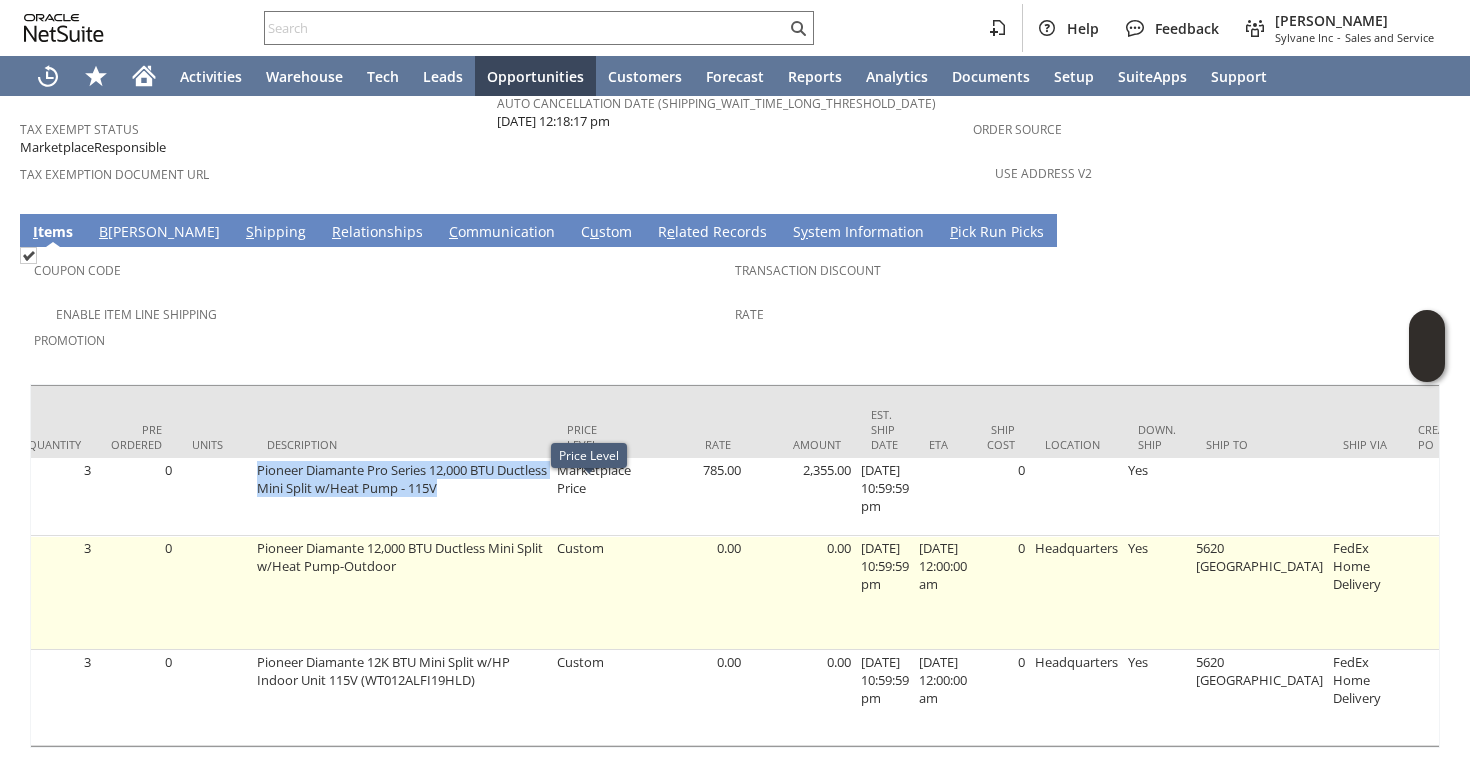copy on "Pioneer Diamante Pro Series 12,000 BTU Ductless Mini Split w/Heat Pump - 115V" 